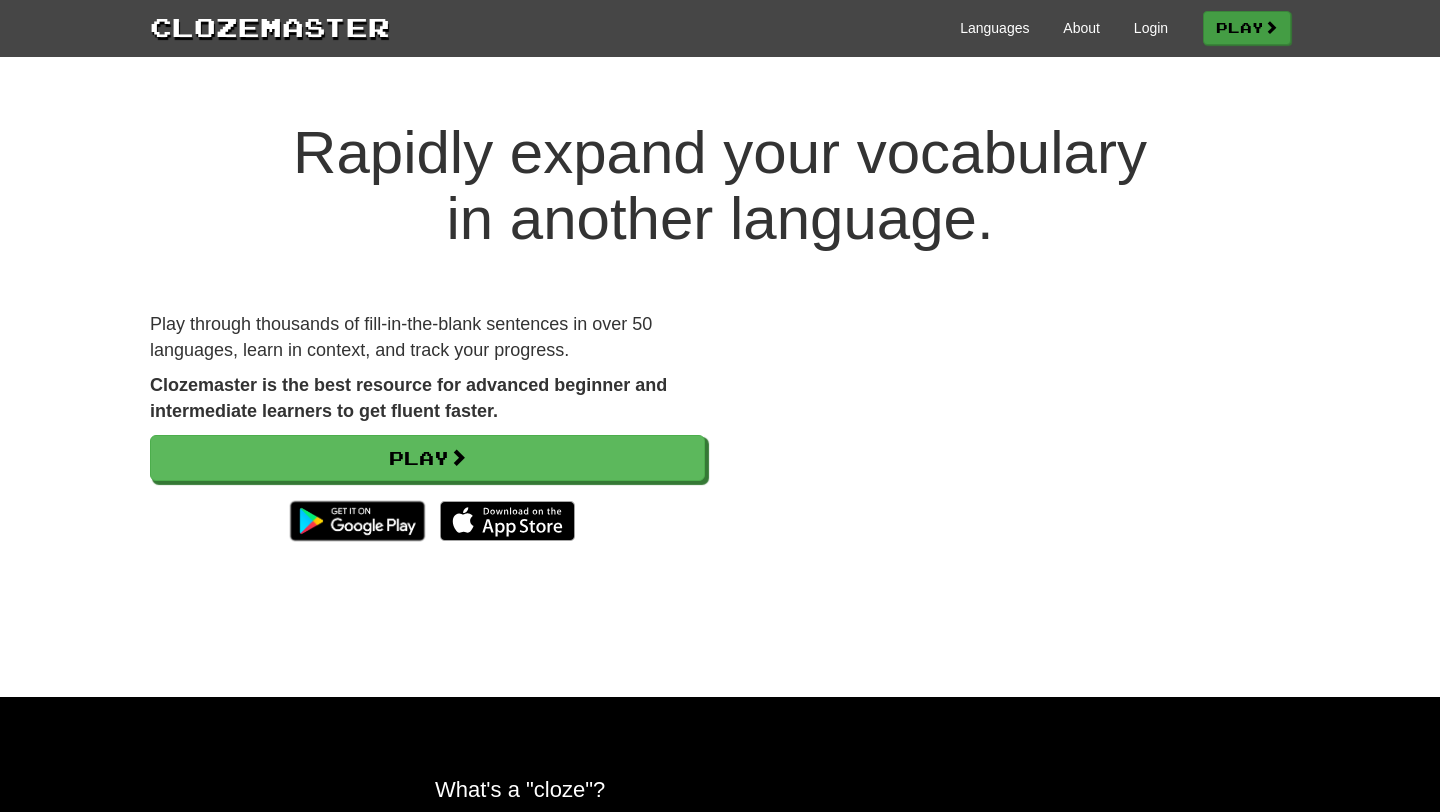 scroll, scrollTop: 0, scrollLeft: 0, axis: both 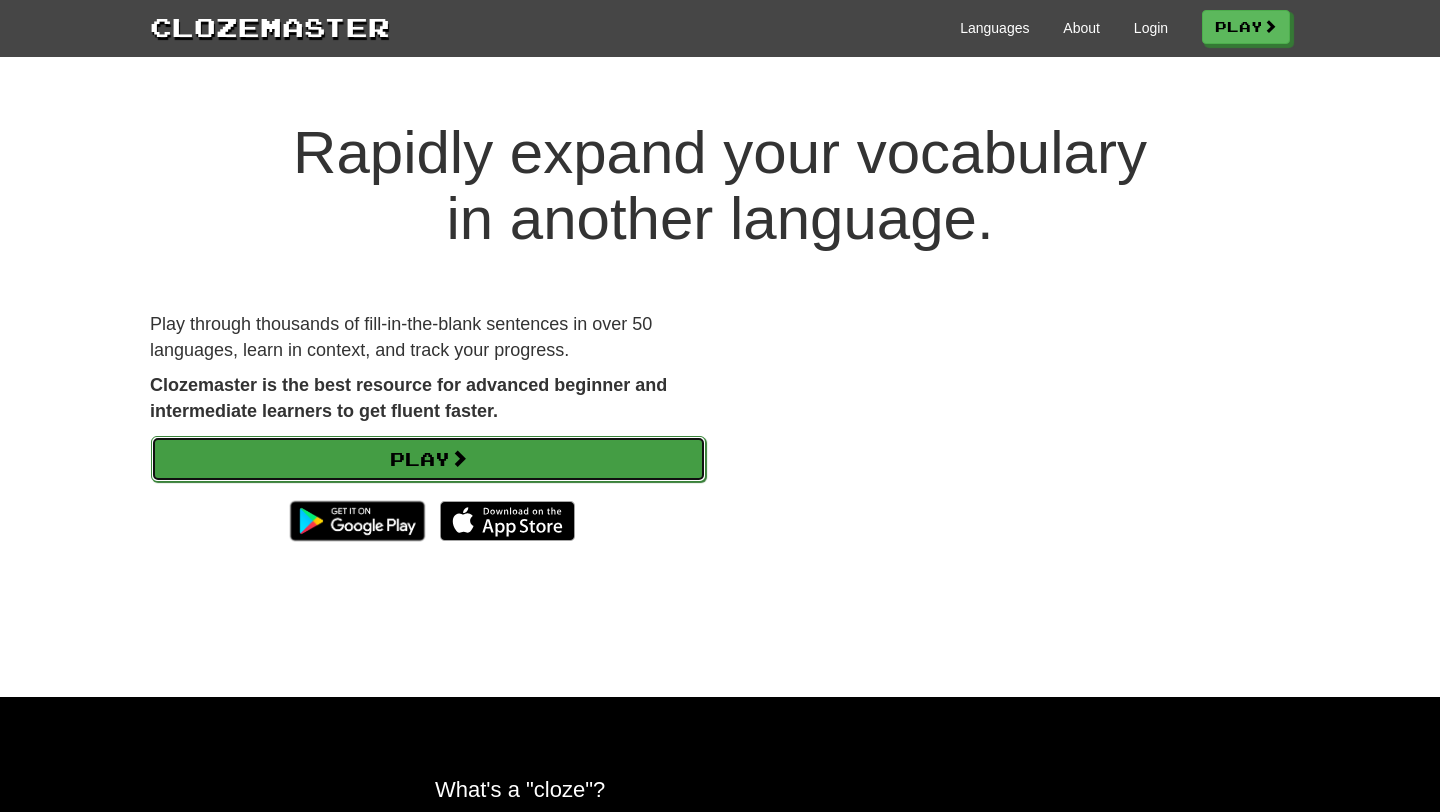 click on "Play" at bounding box center (428, 459) 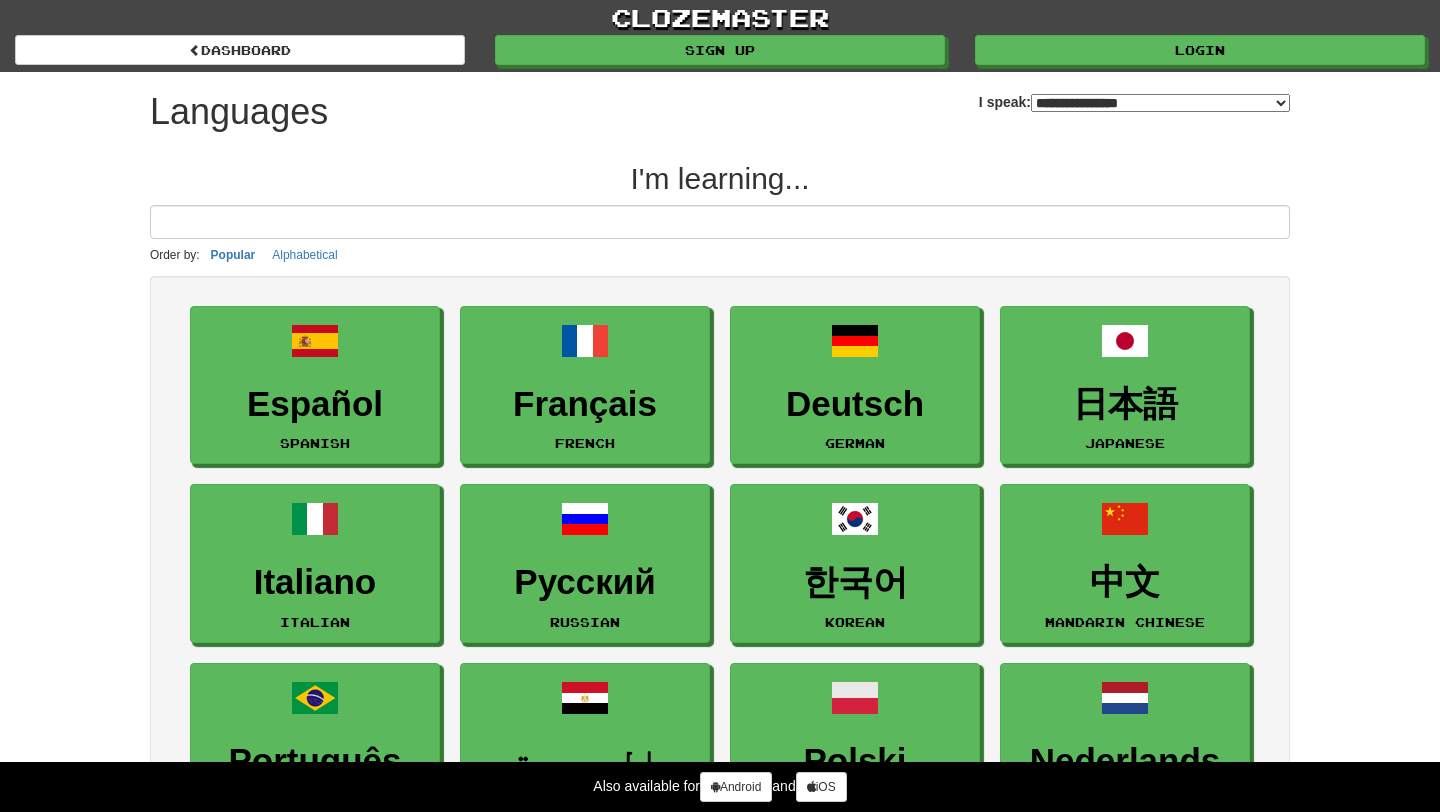 select on "*******" 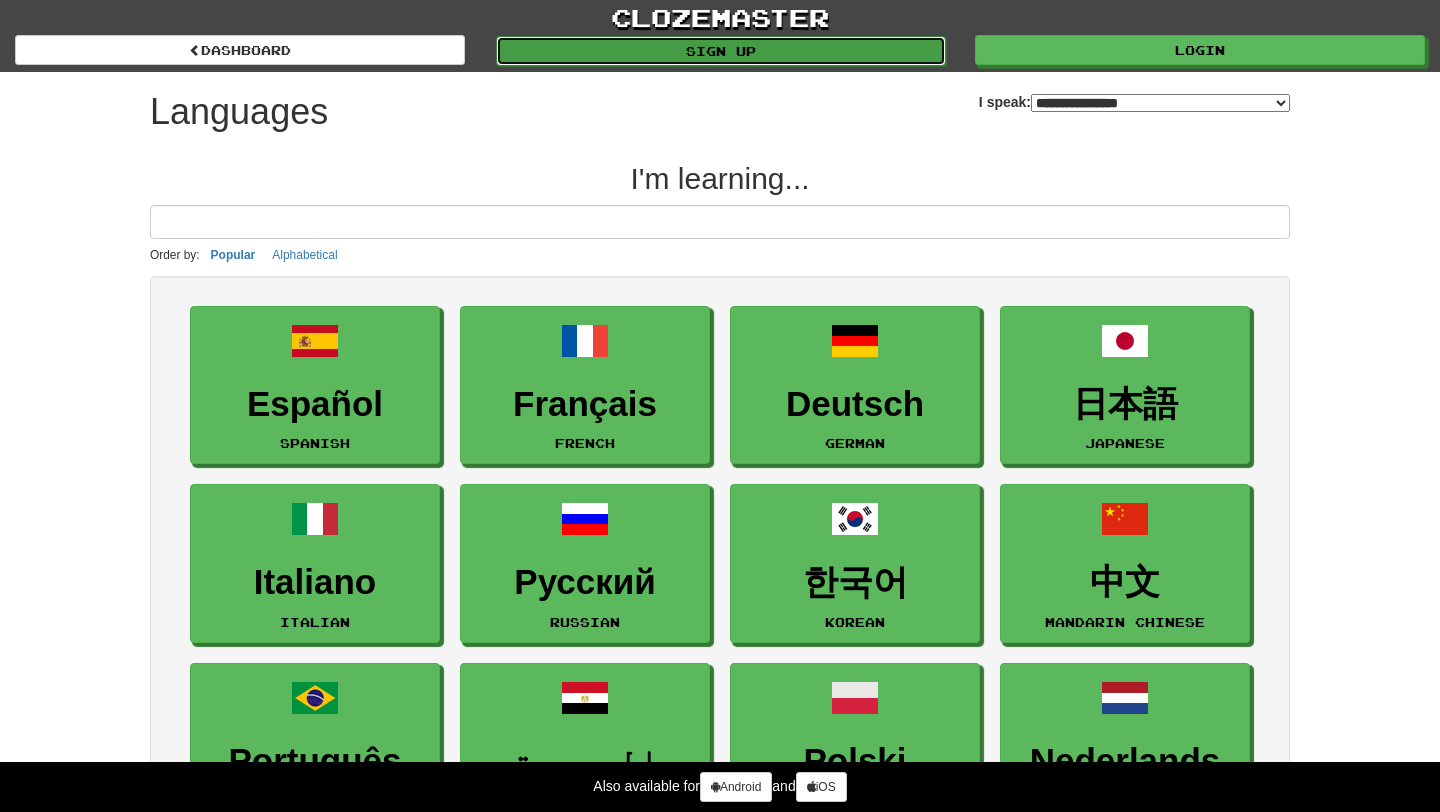 click on "Sign up" at bounding box center [721, 51] 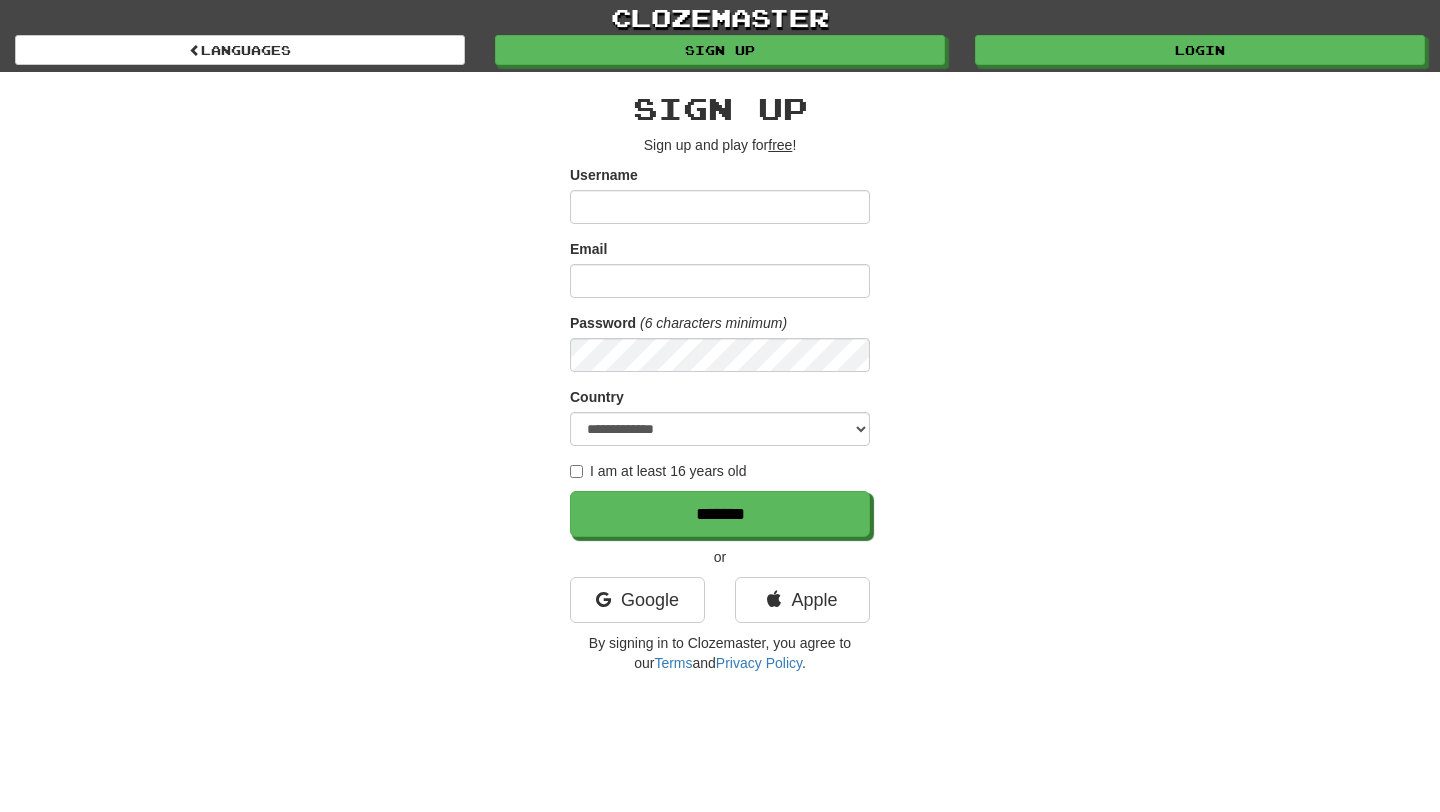 scroll, scrollTop: 0, scrollLeft: 0, axis: both 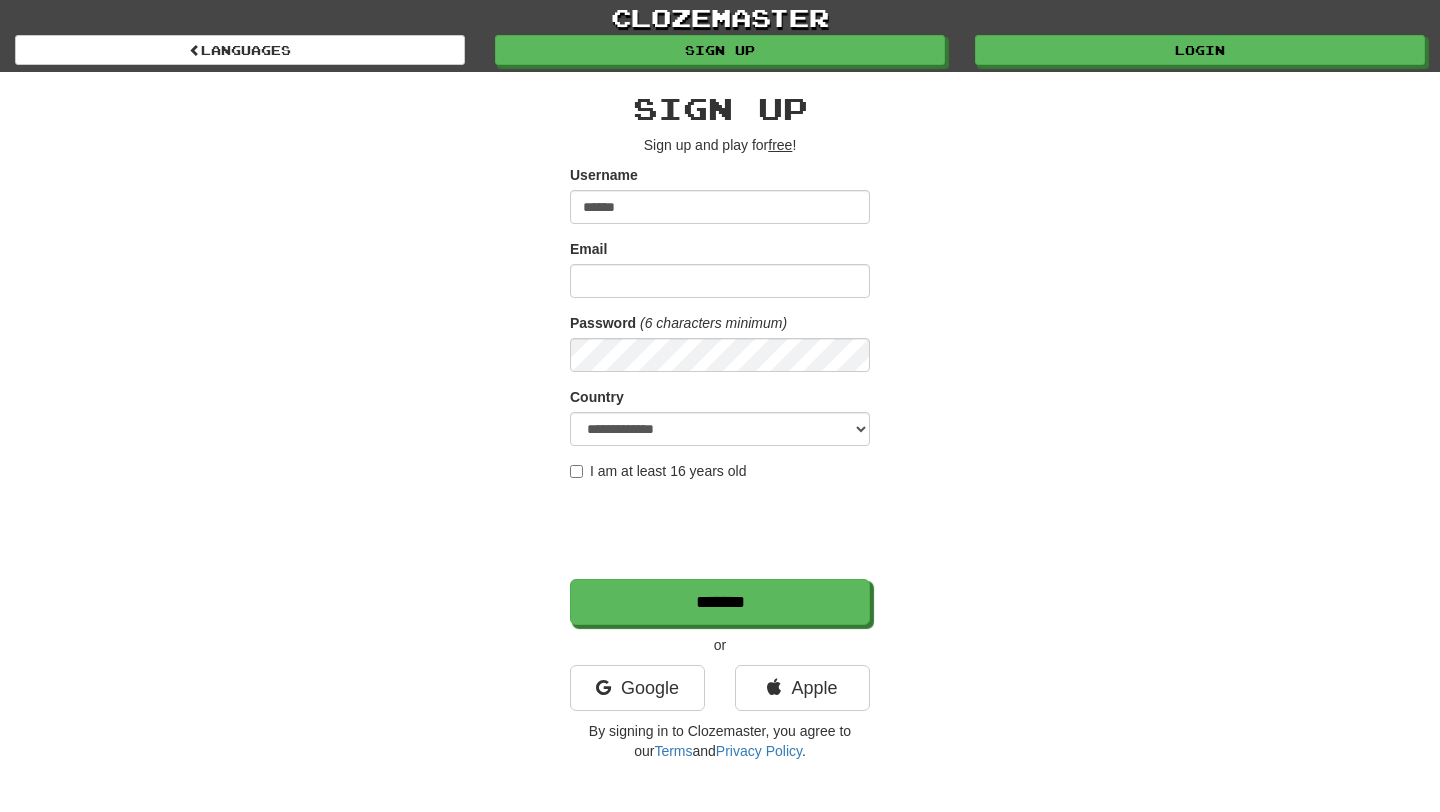 type on "******" 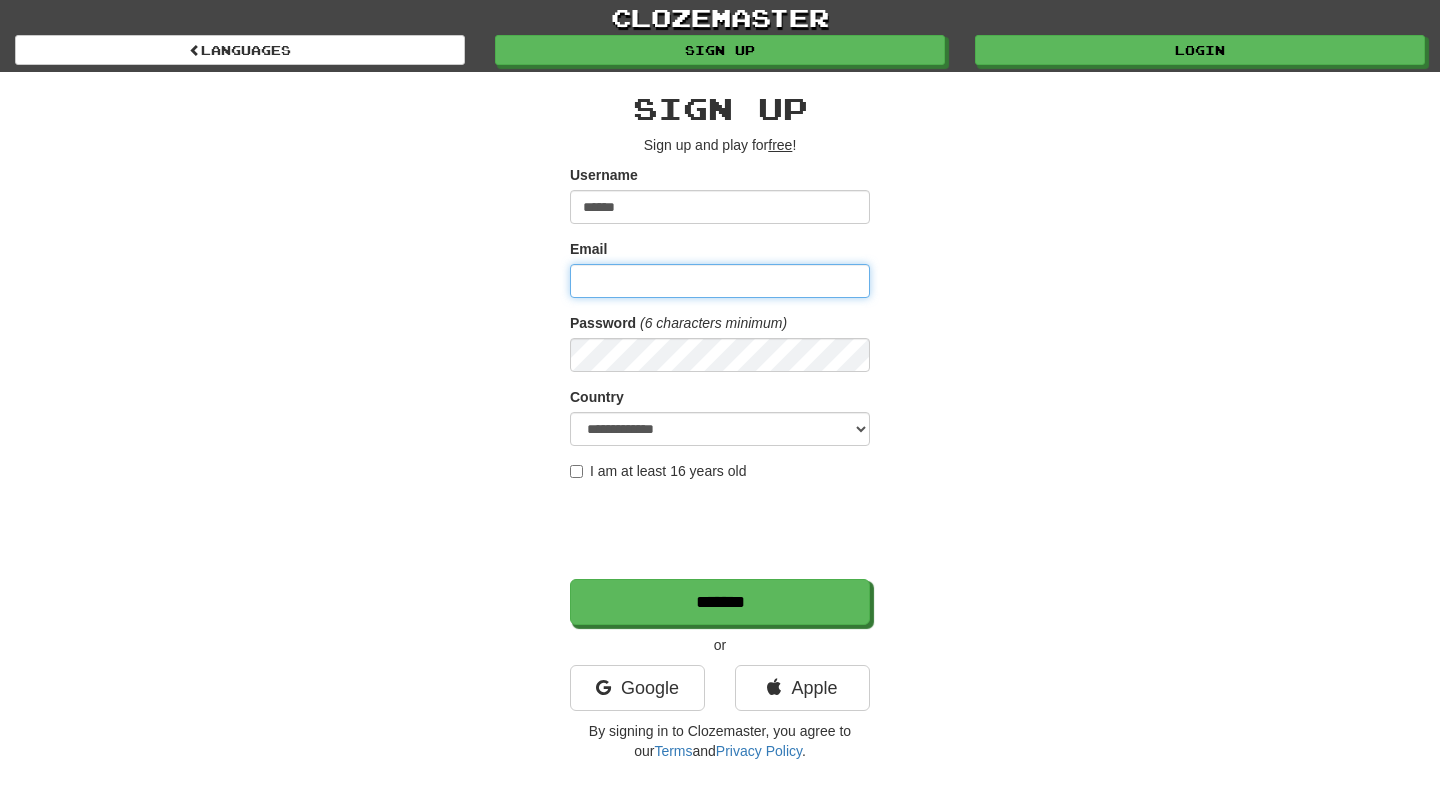 click on "Email" at bounding box center [720, 281] 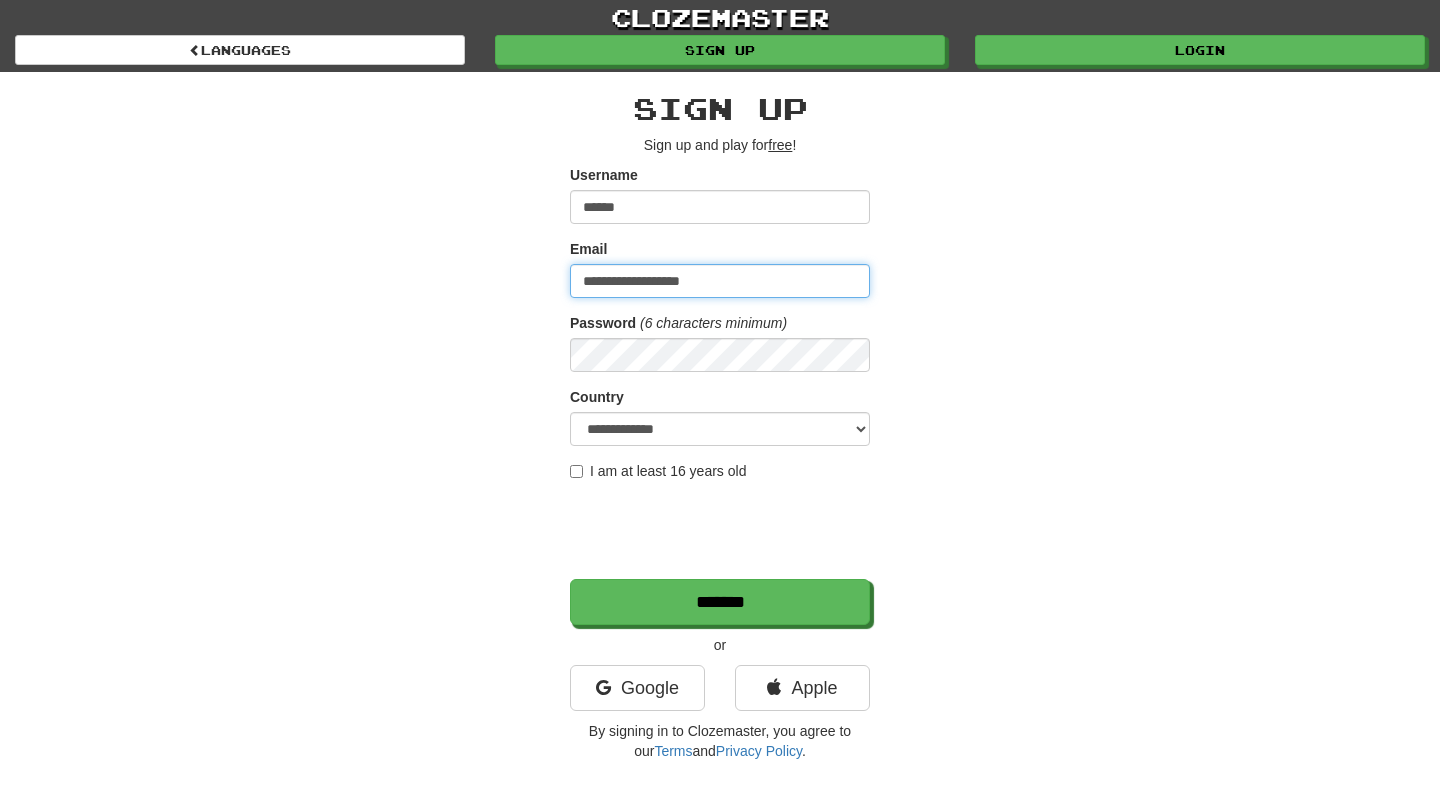 type on "**********" 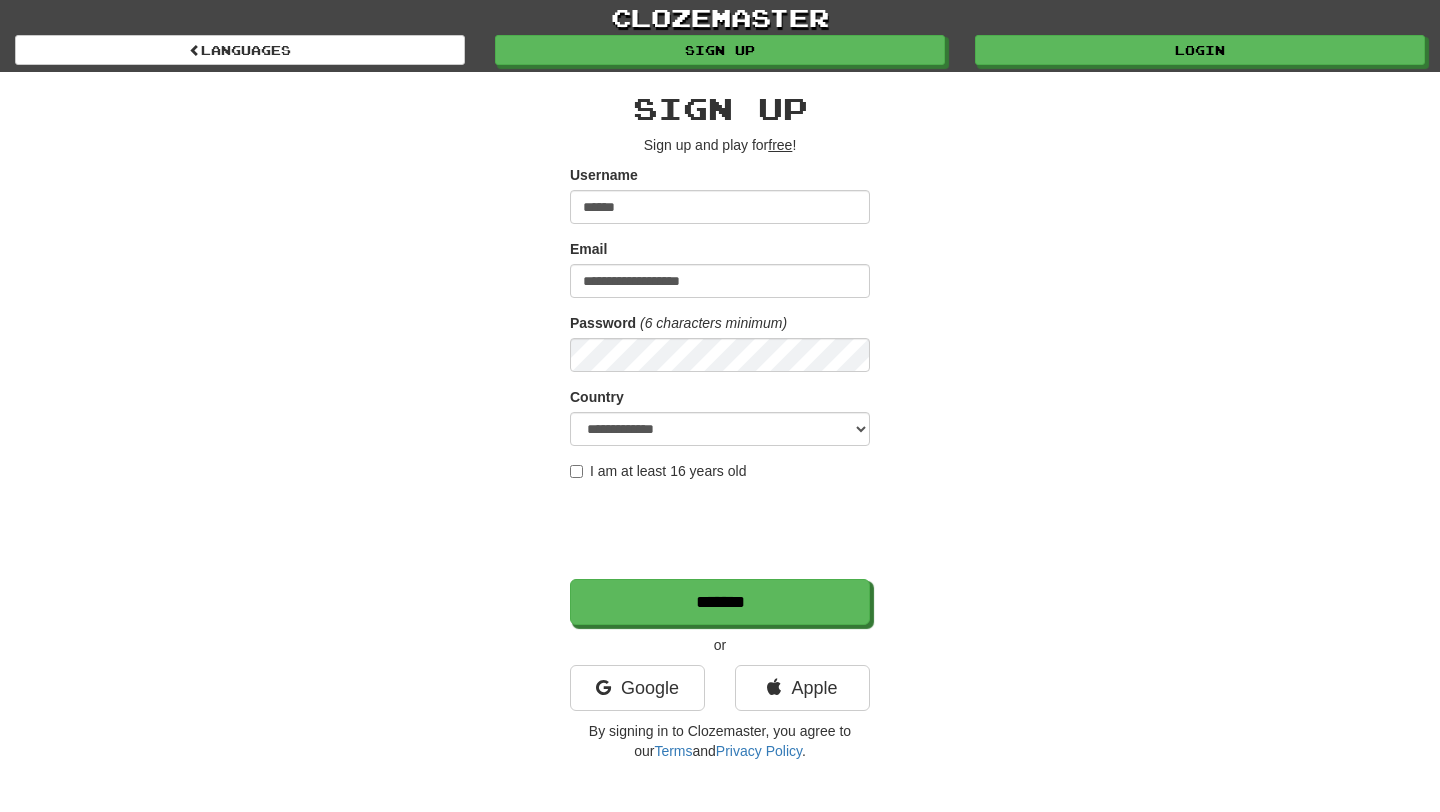 click on "I am at least 16 years old" at bounding box center (658, 471) 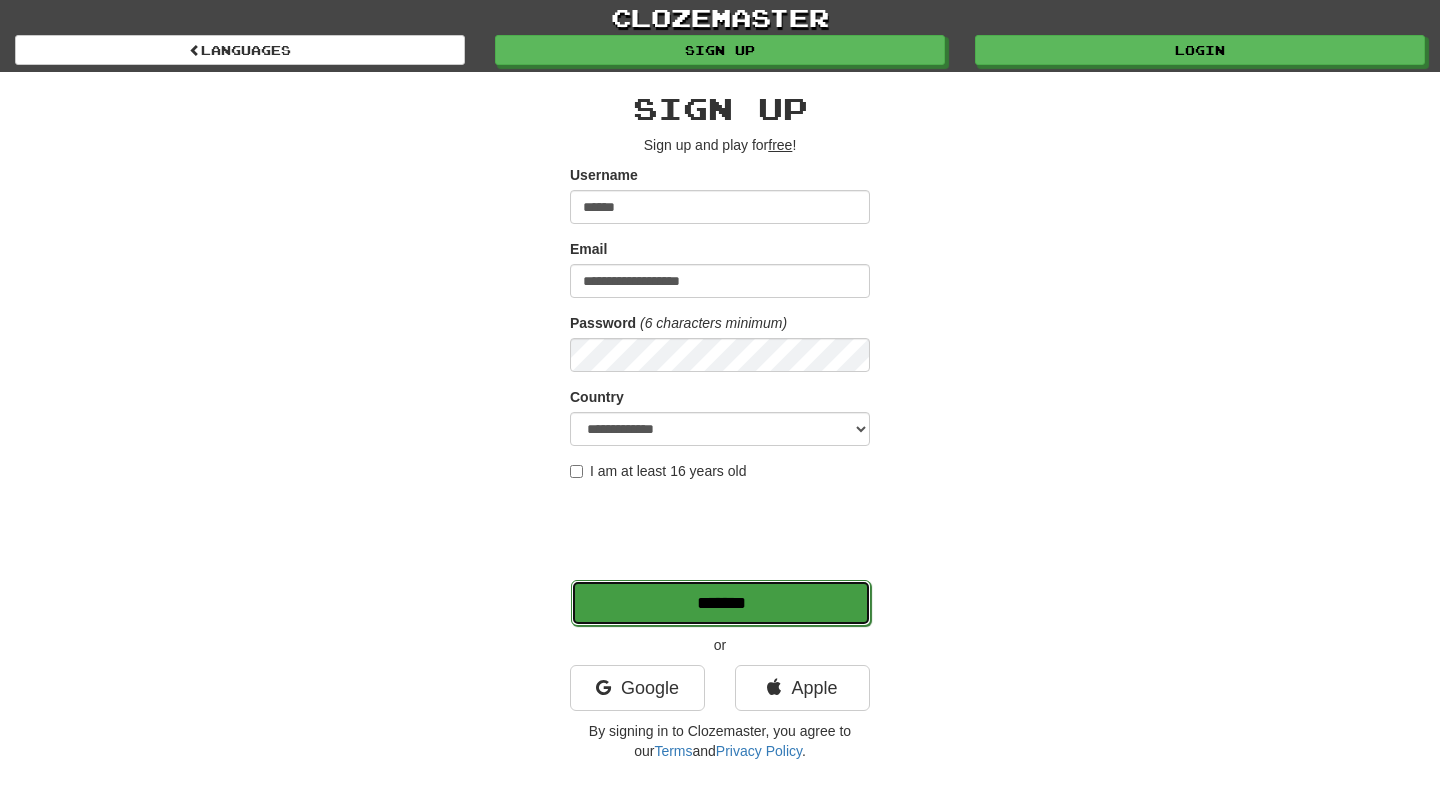 click on "*******" at bounding box center (721, 603) 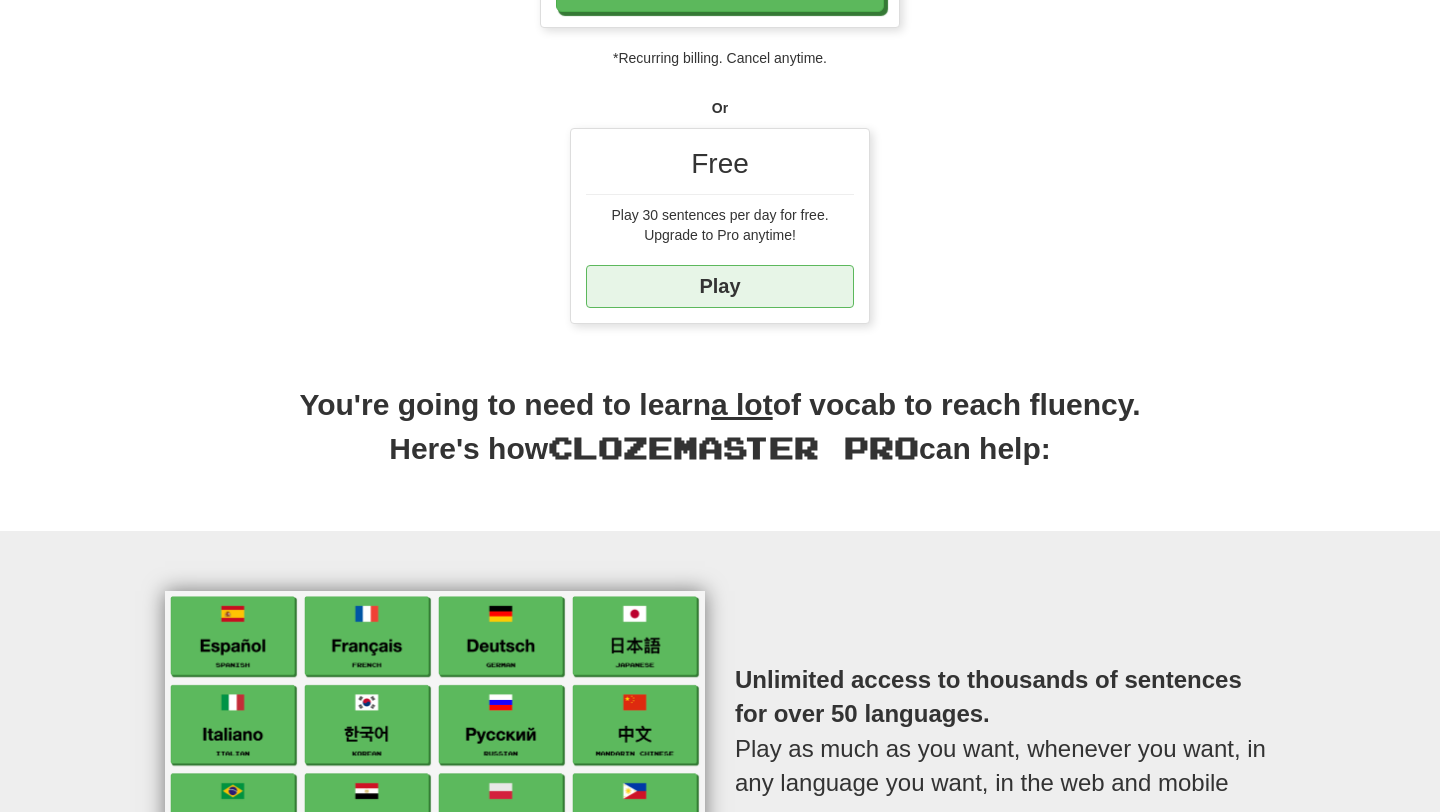scroll, scrollTop: 565, scrollLeft: 0, axis: vertical 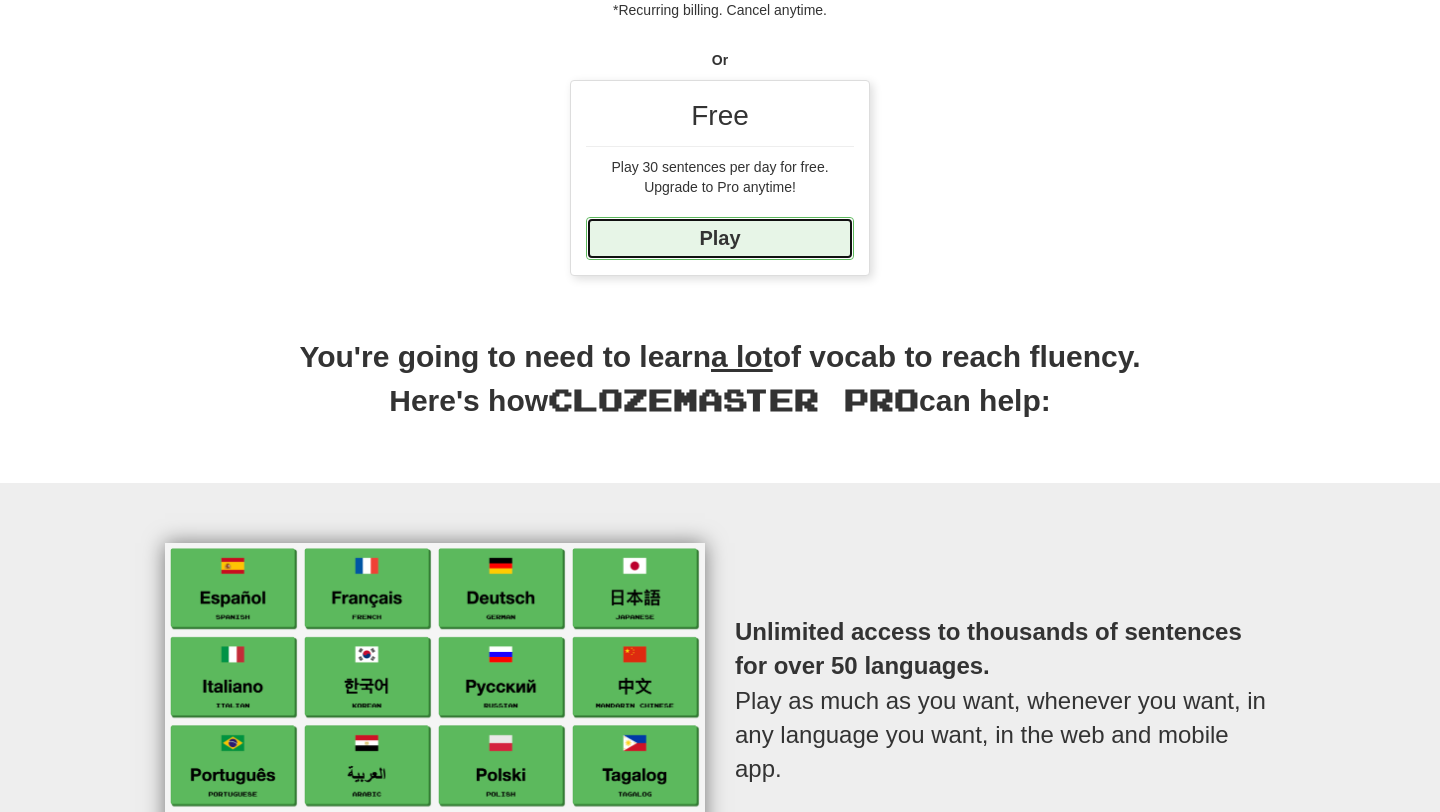 click on "Play" at bounding box center [720, 238] 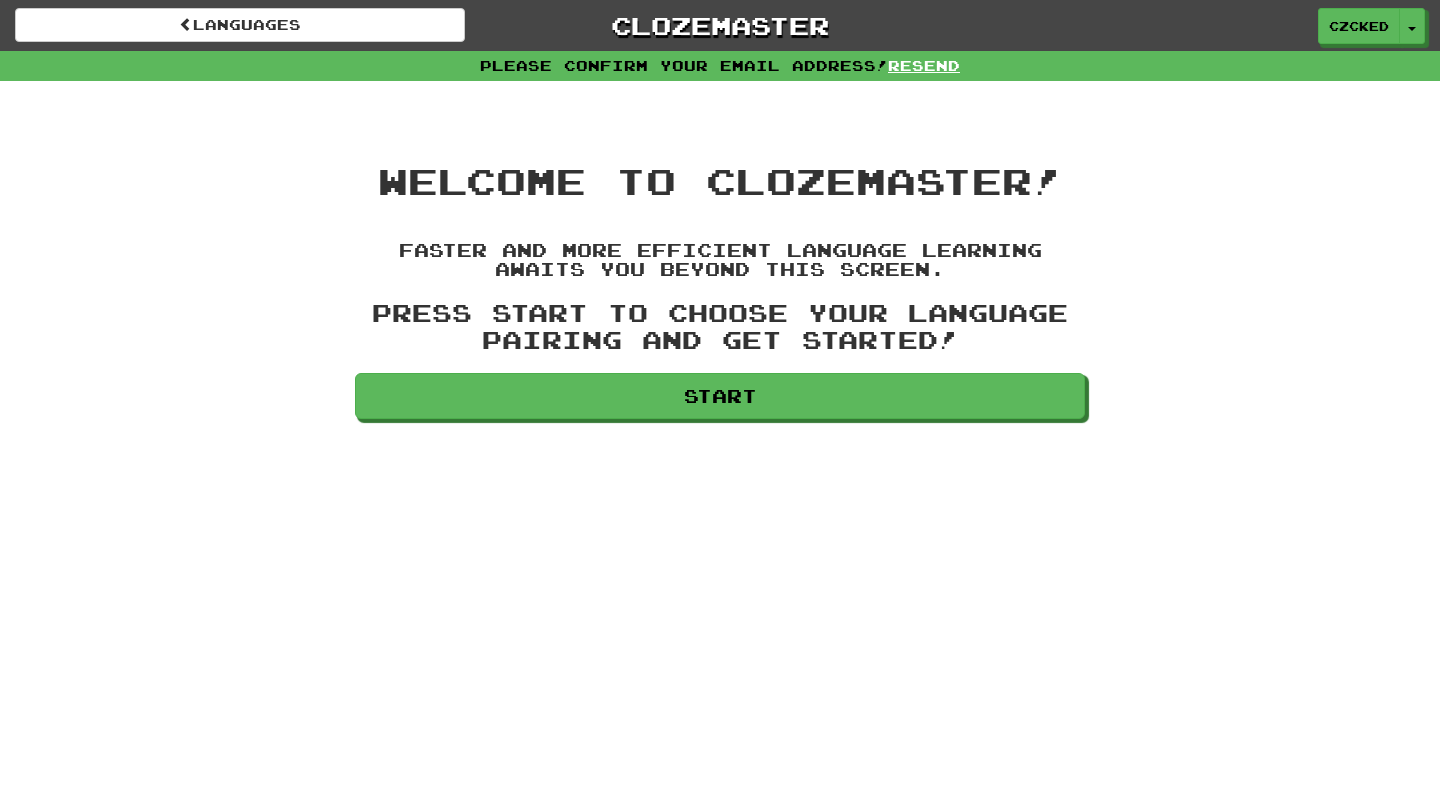 scroll, scrollTop: 0, scrollLeft: 0, axis: both 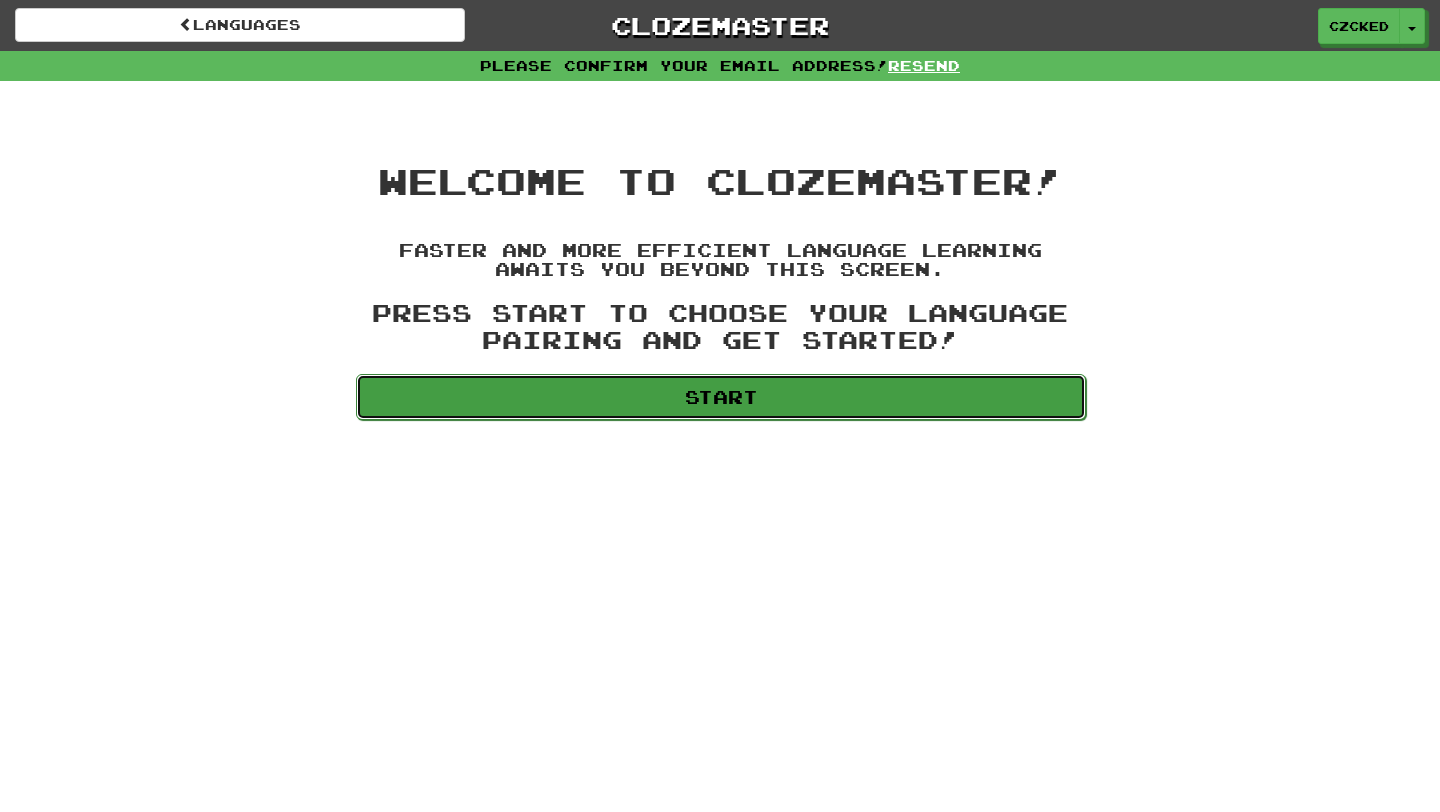 click on "Start" at bounding box center [721, 397] 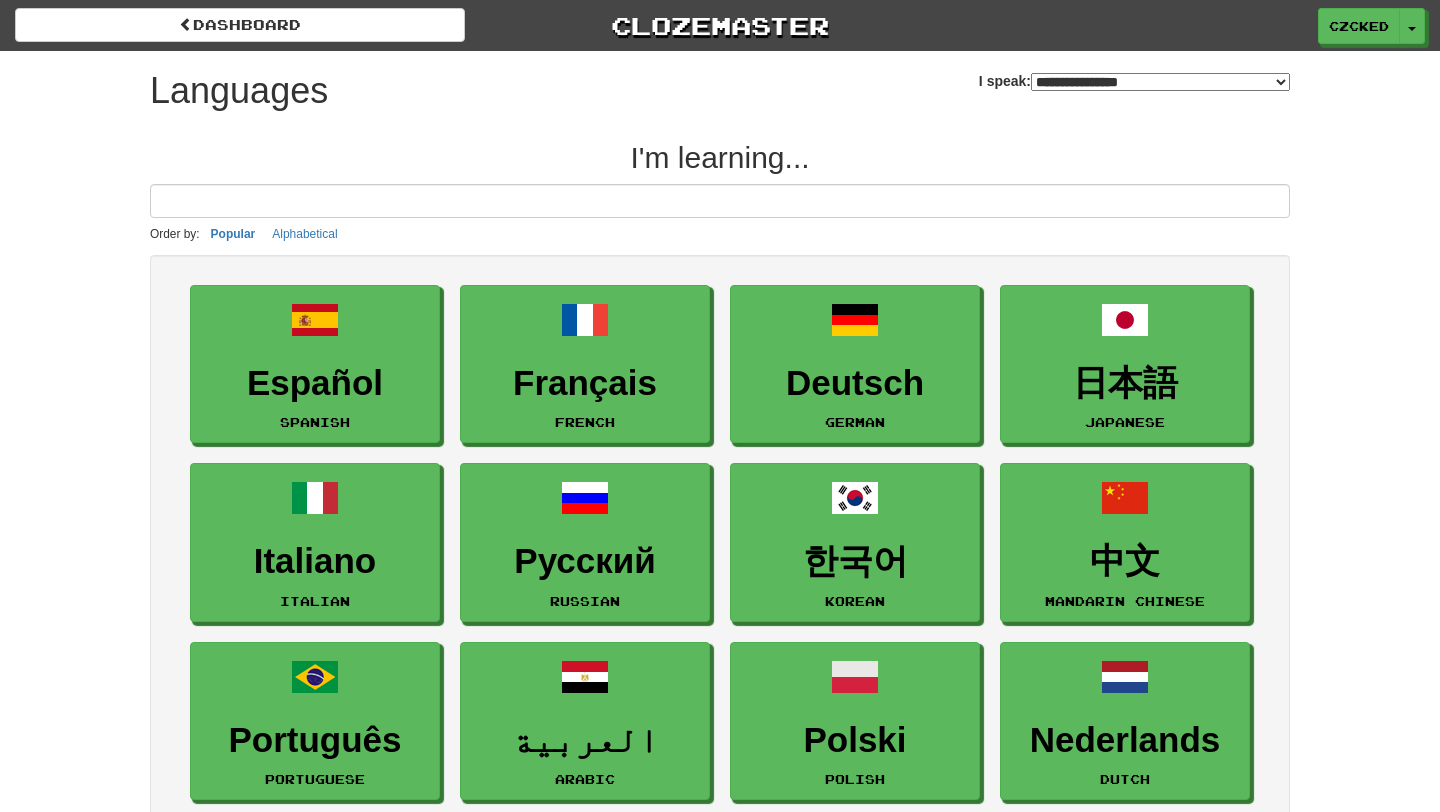 select on "*******" 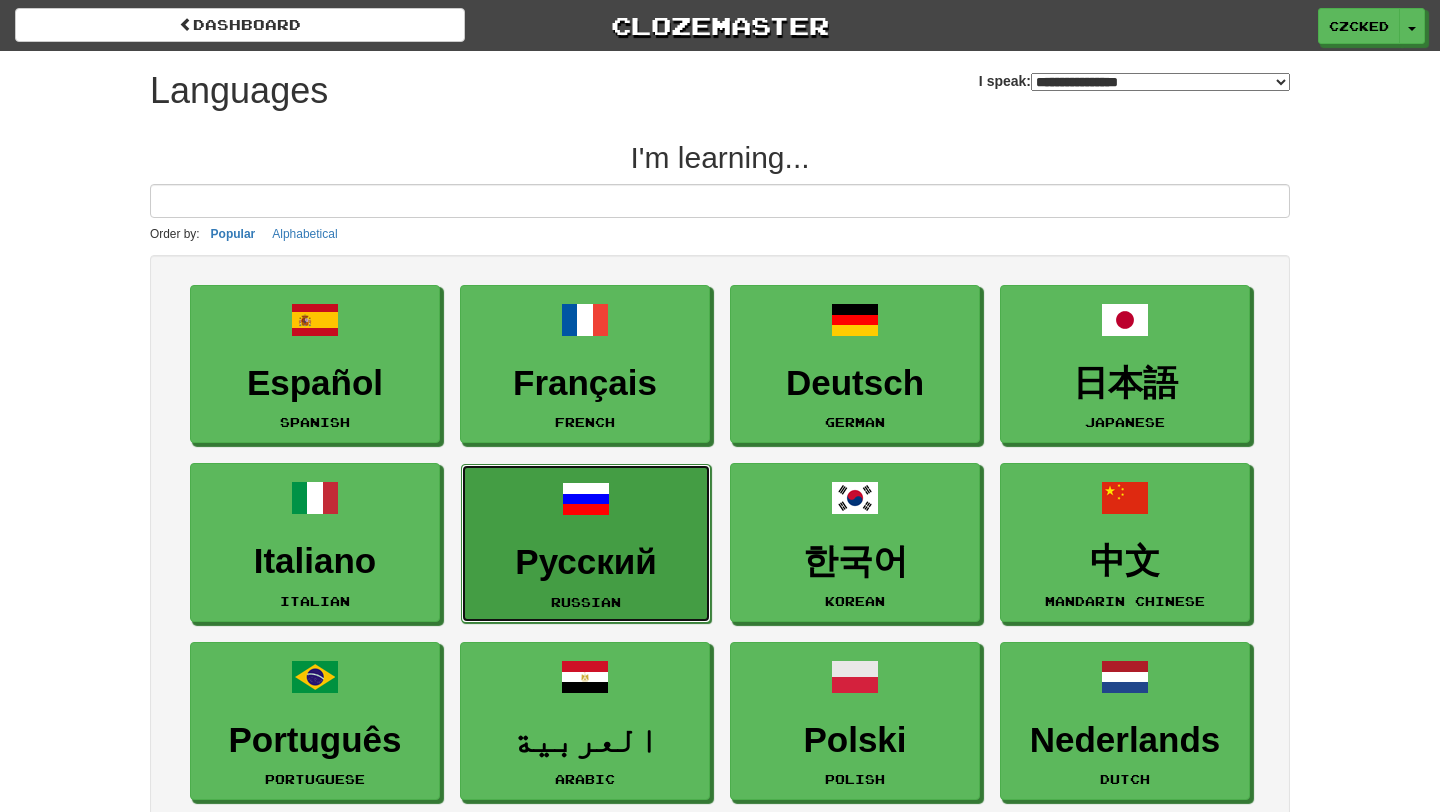 click on "Русский Russian" at bounding box center (586, 543) 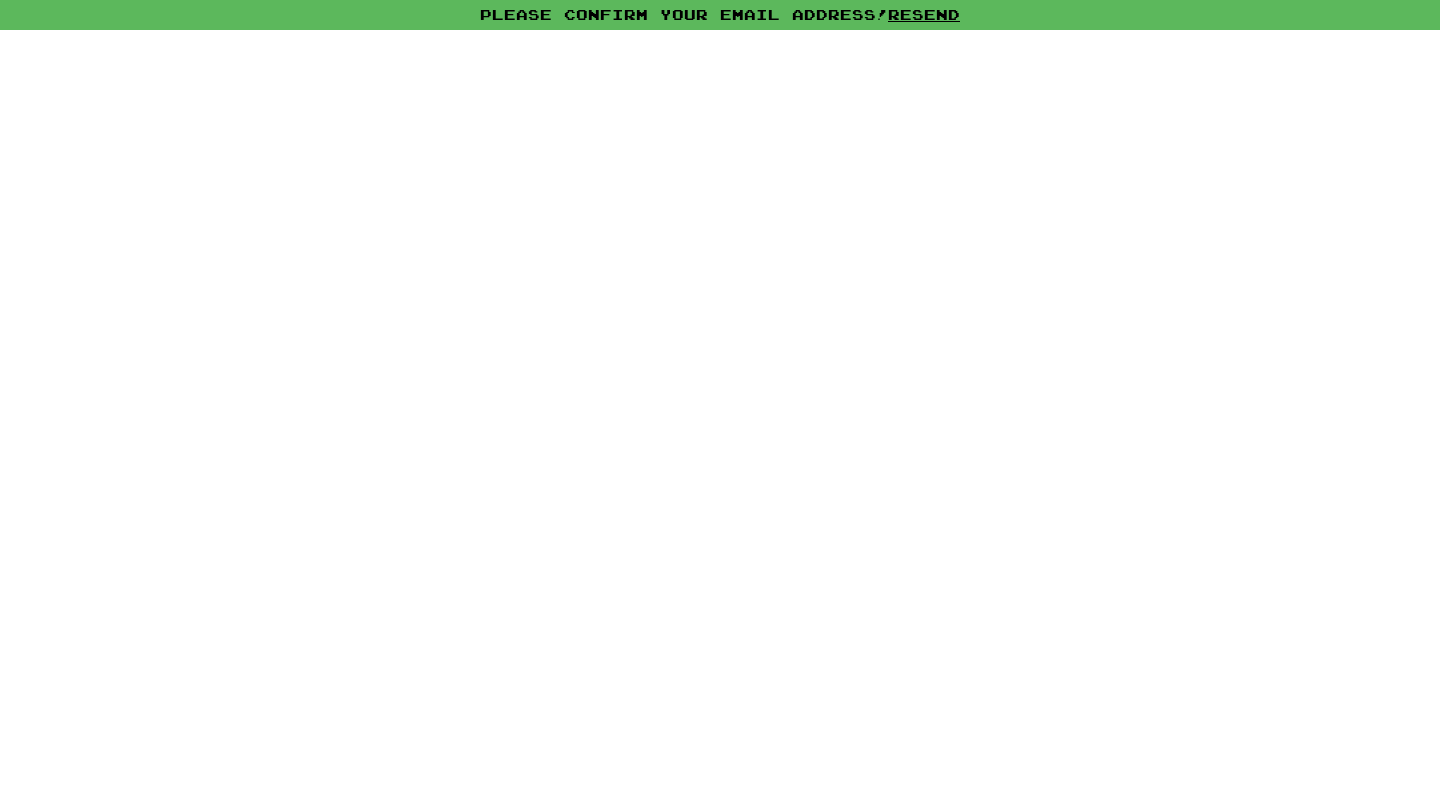 scroll, scrollTop: 0, scrollLeft: 0, axis: both 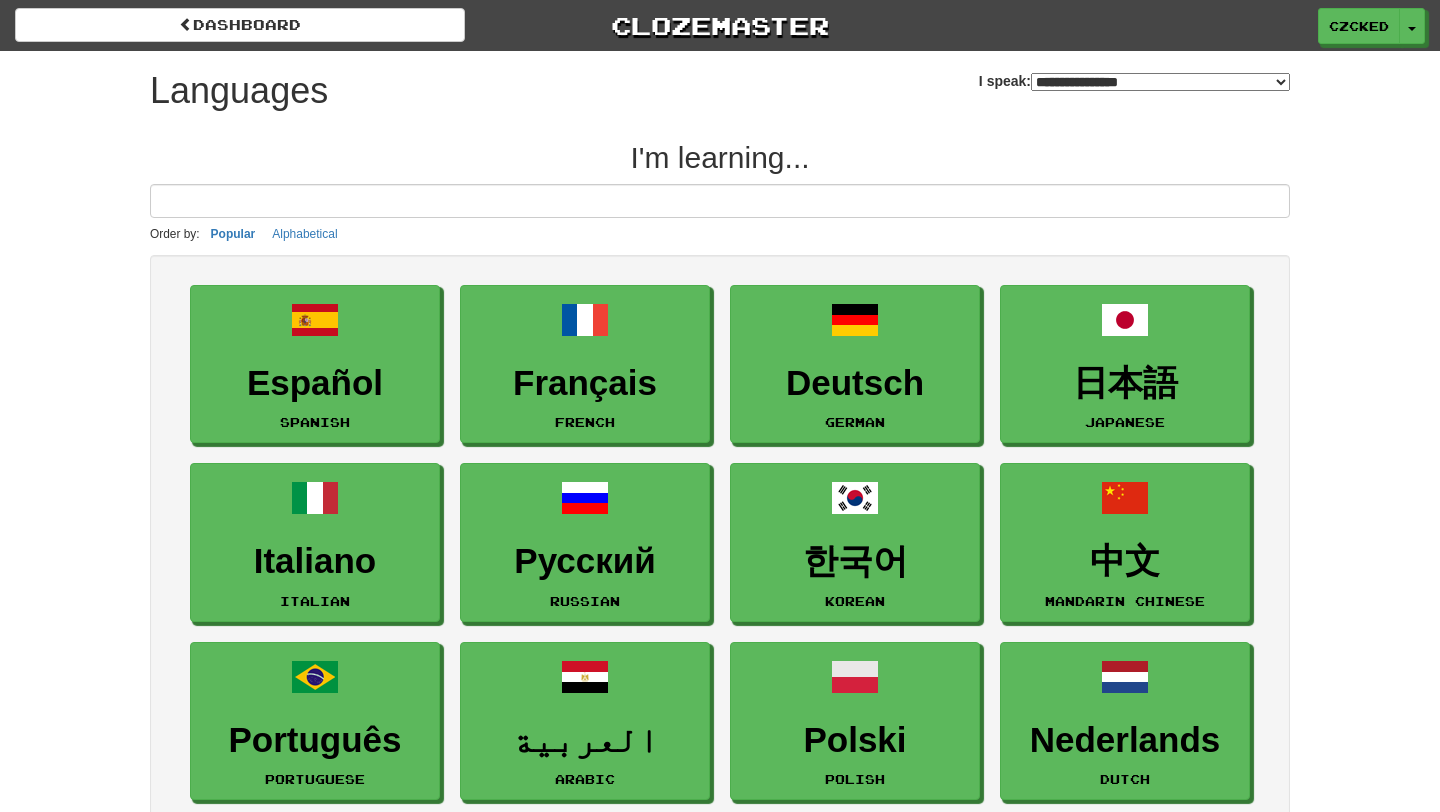 select on "*******" 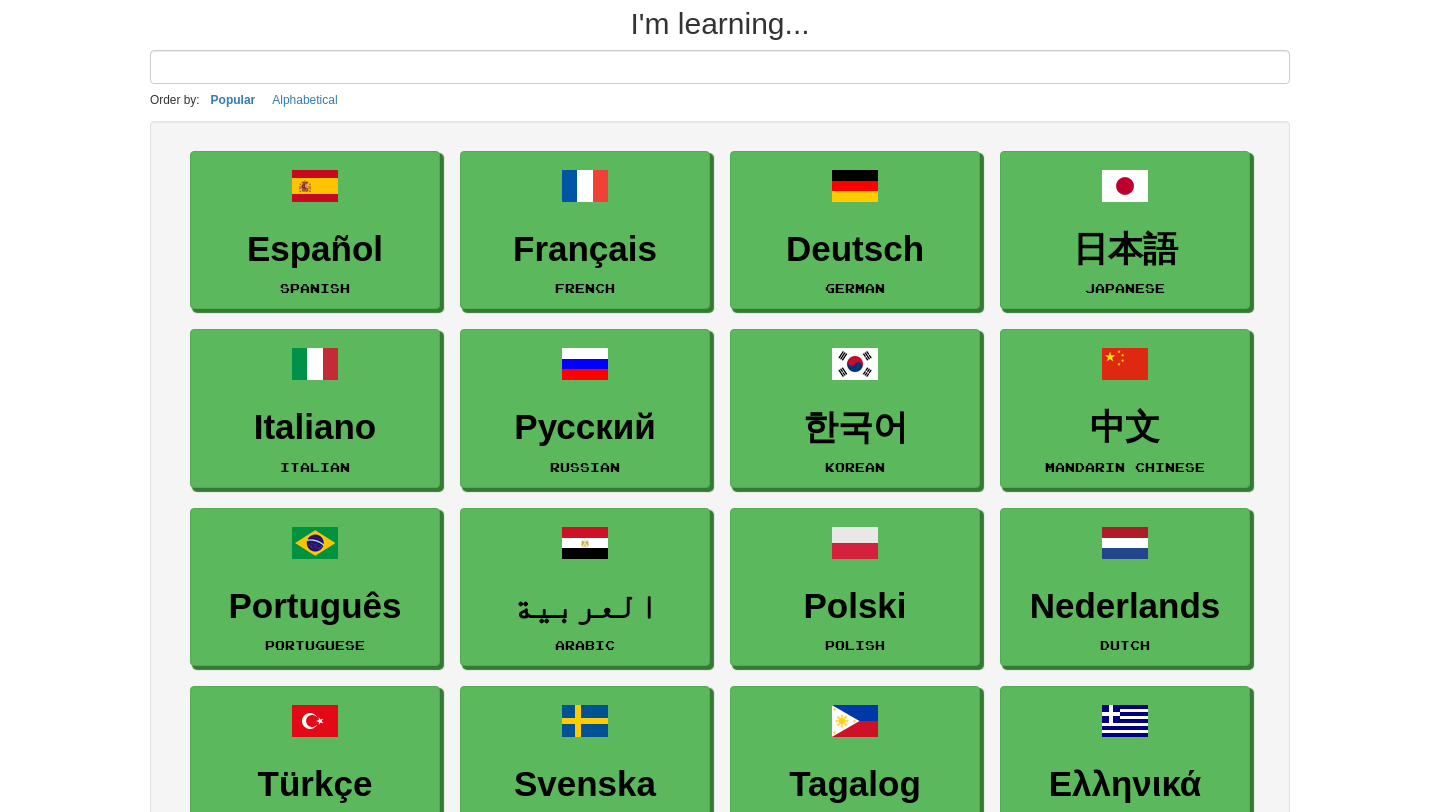 scroll, scrollTop: 0, scrollLeft: 0, axis: both 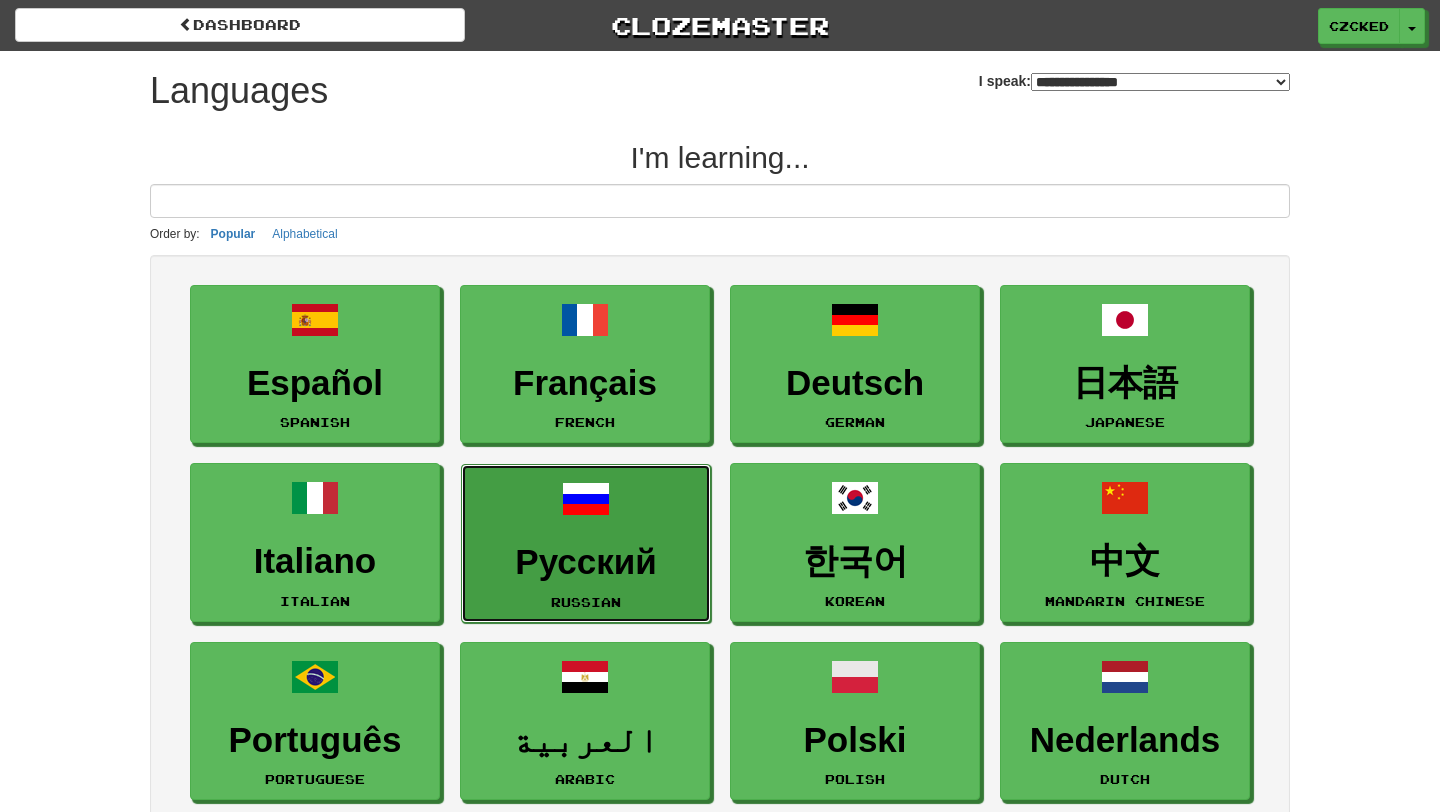 click on "Русский Russian" at bounding box center [586, 543] 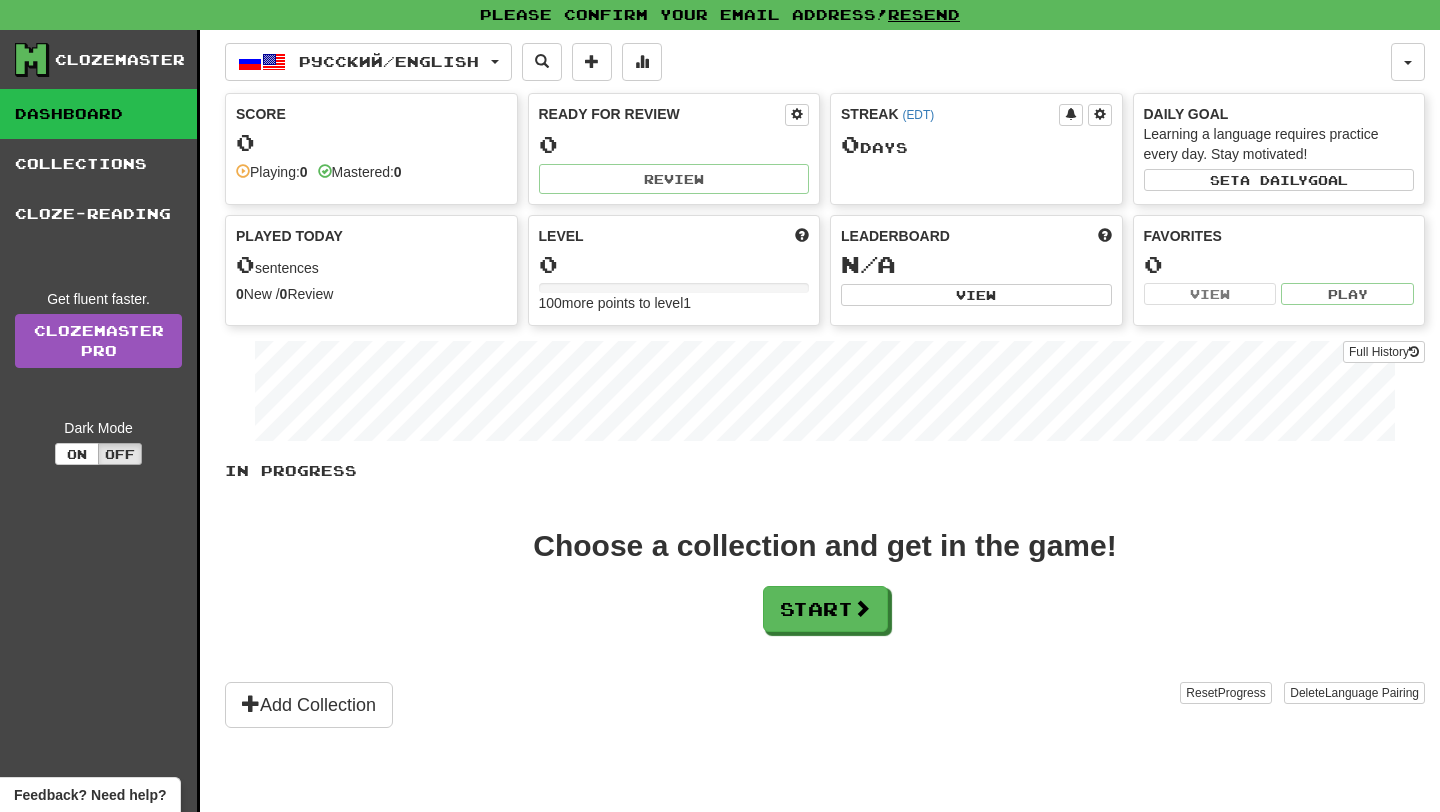 scroll, scrollTop: 0, scrollLeft: 0, axis: both 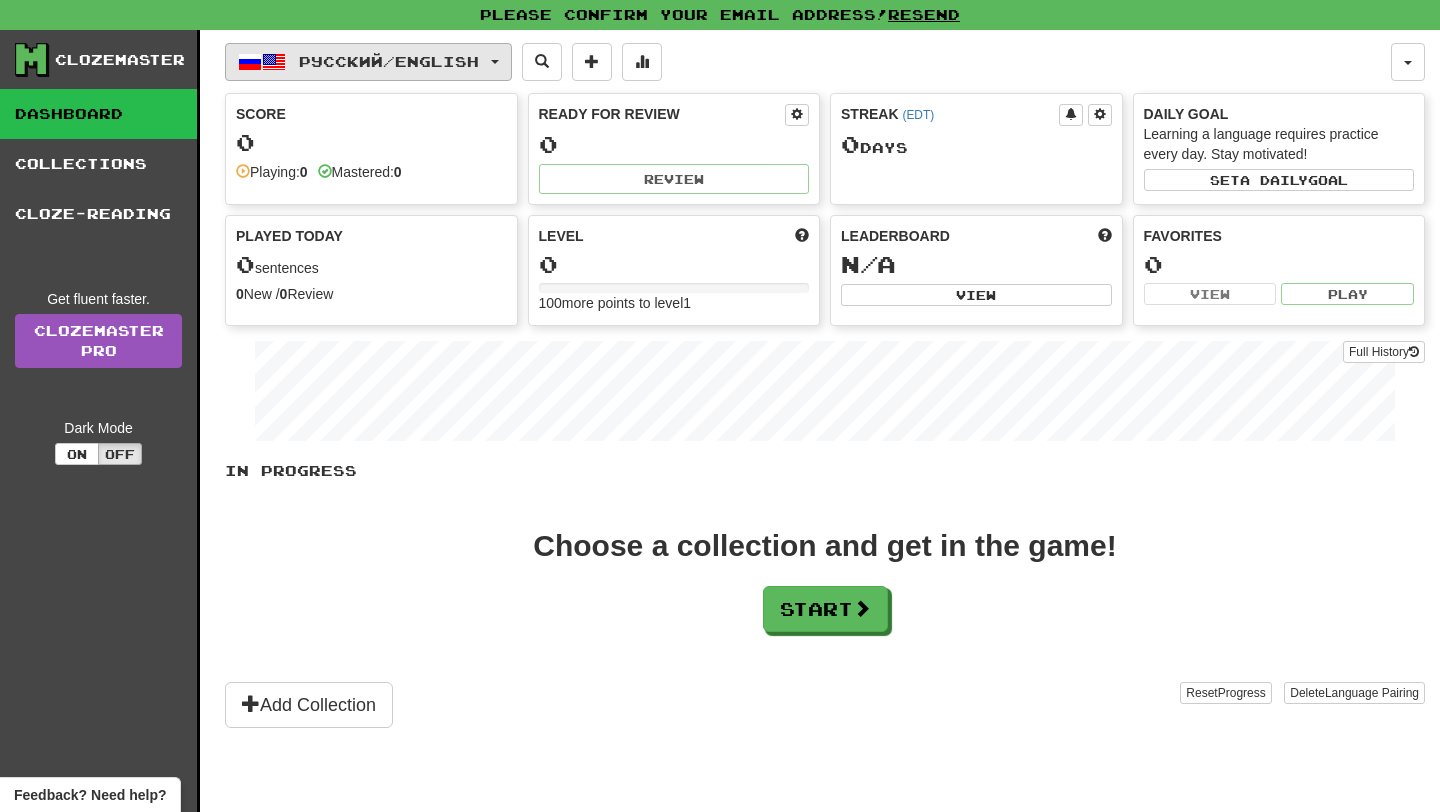 click on "Русский  /  English" at bounding box center [389, 61] 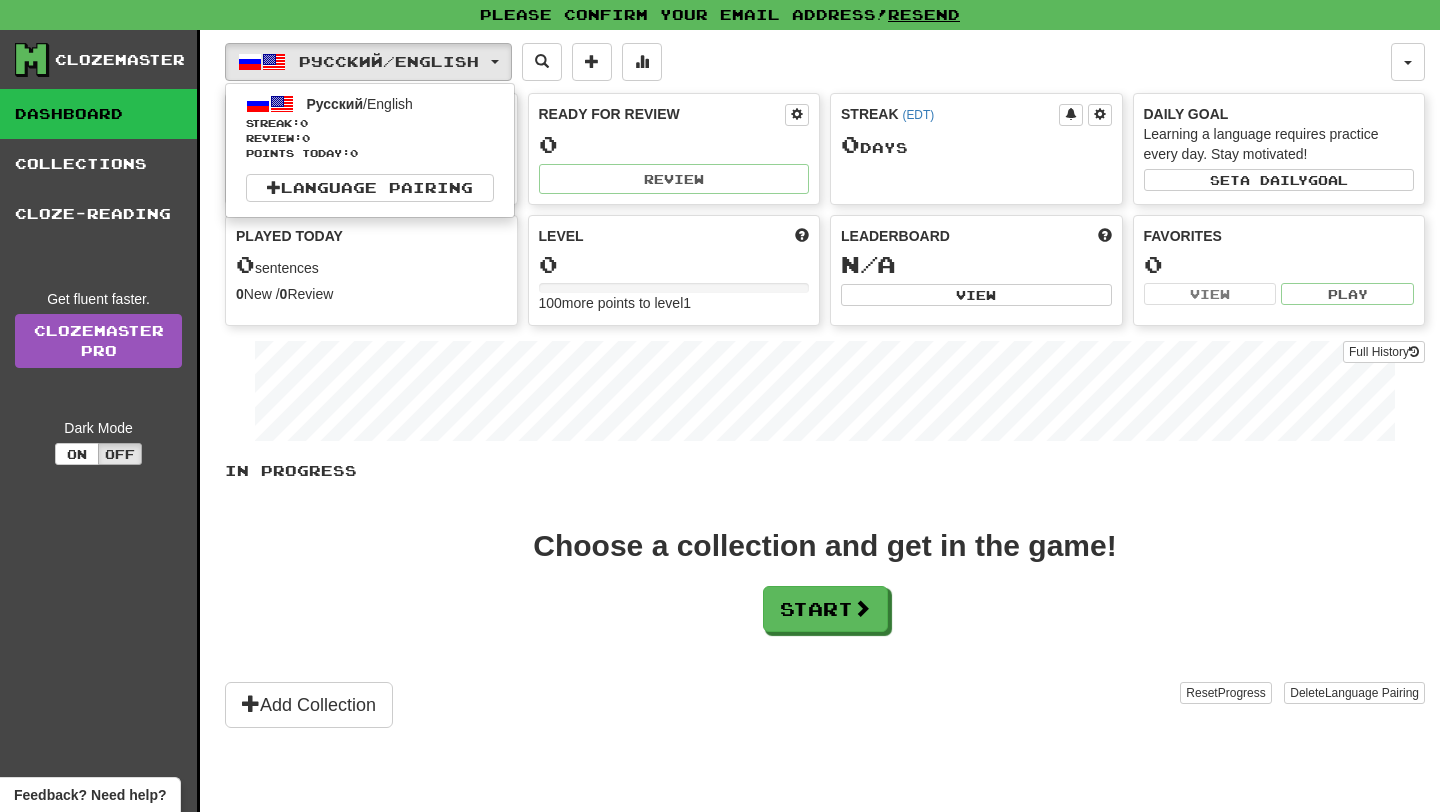 click on "Ready for Review" at bounding box center (662, 114) 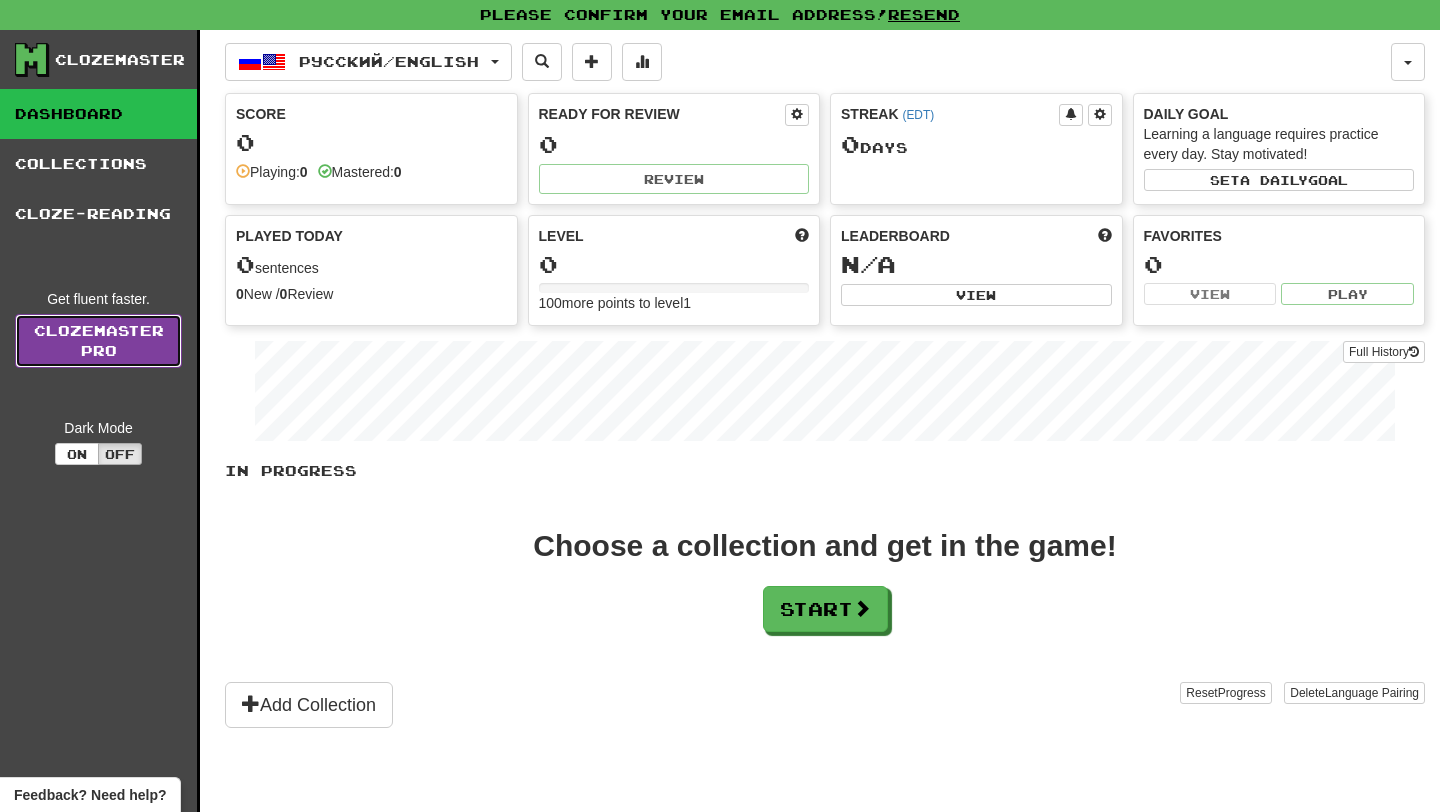 click on "Clozemaster Pro" at bounding box center (98, 341) 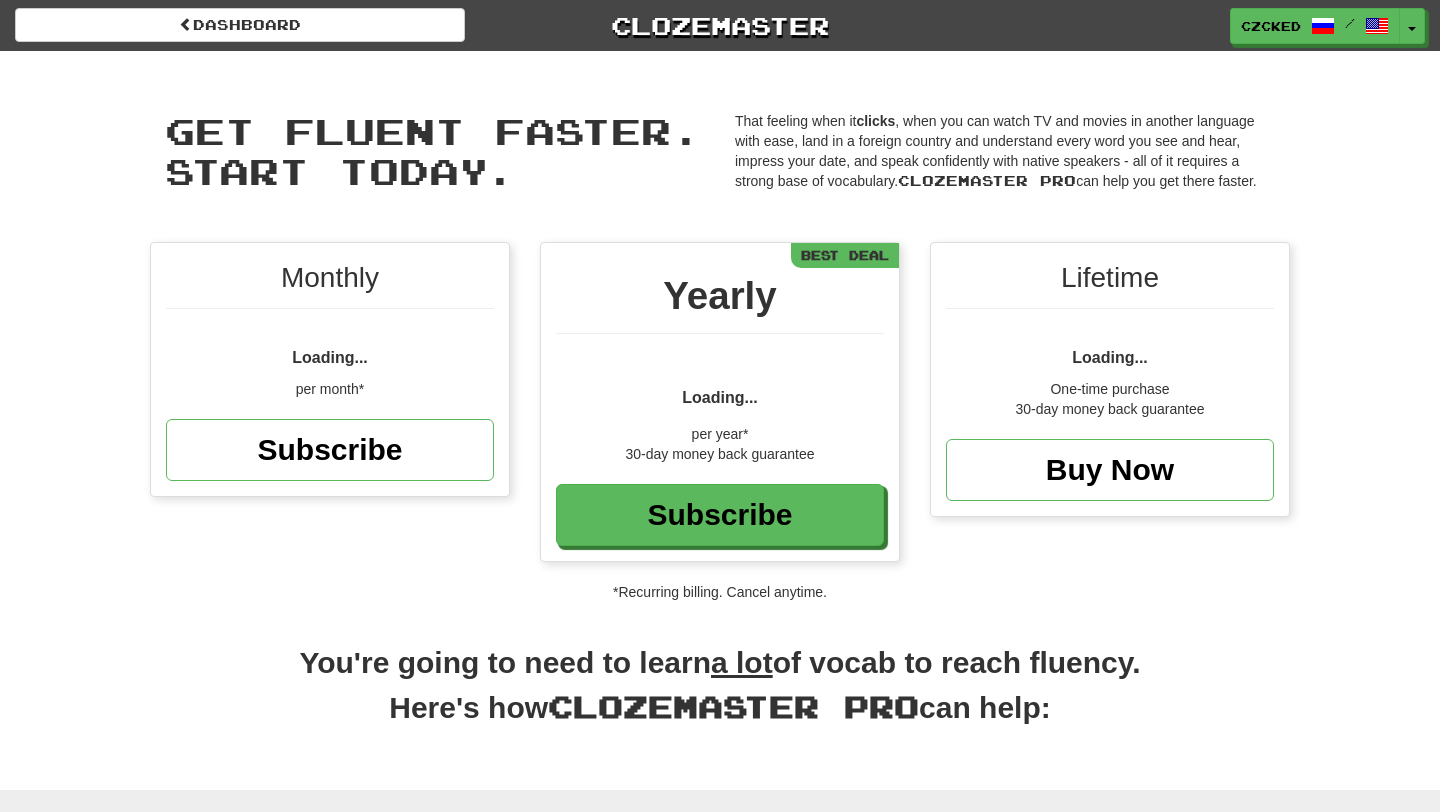 scroll, scrollTop: 0, scrollLeft: 0, axis: both 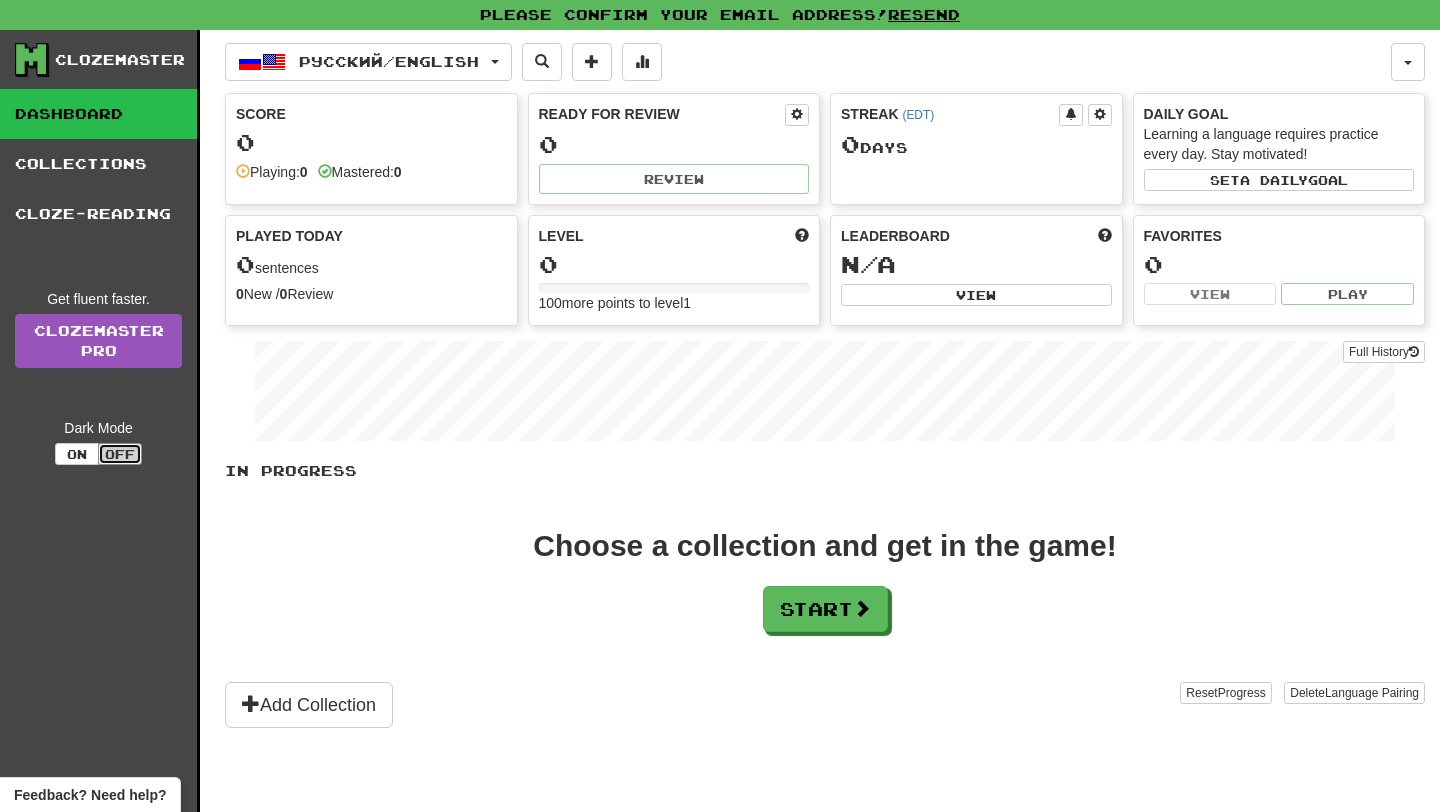 click on "Off" at bounding box center [120, 454] 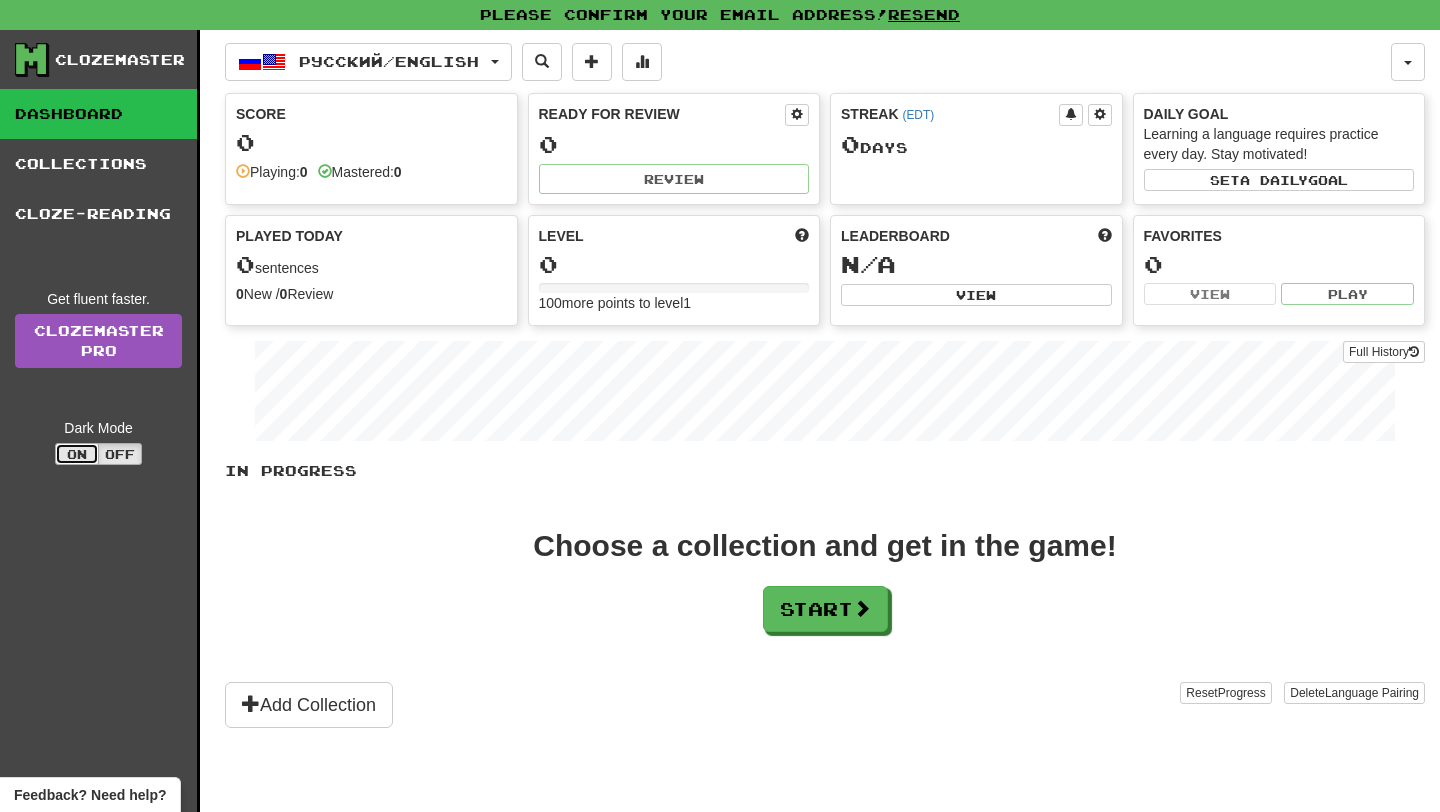 click on "On" at bounding box center [77, 454] 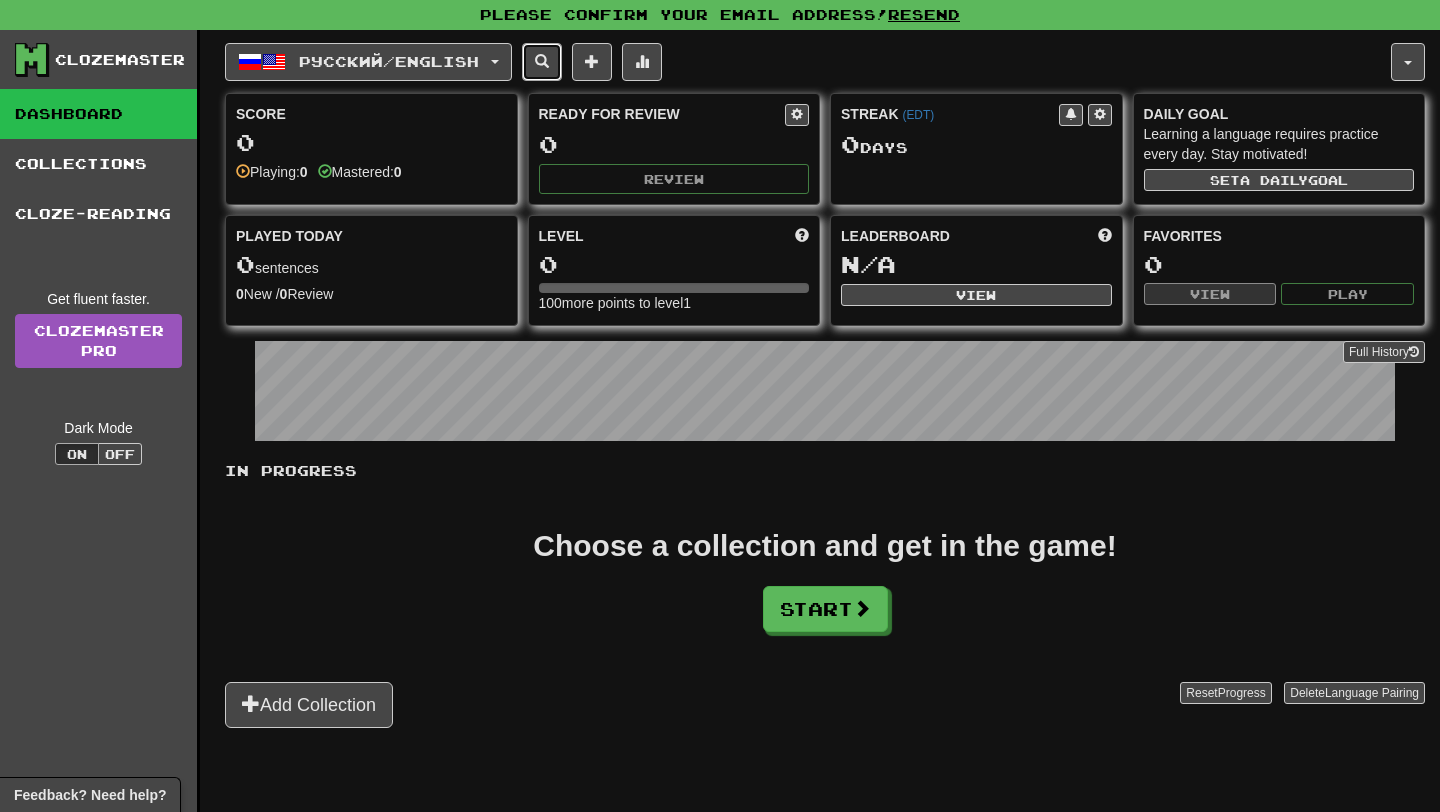 click at bounding box center [542, 62] 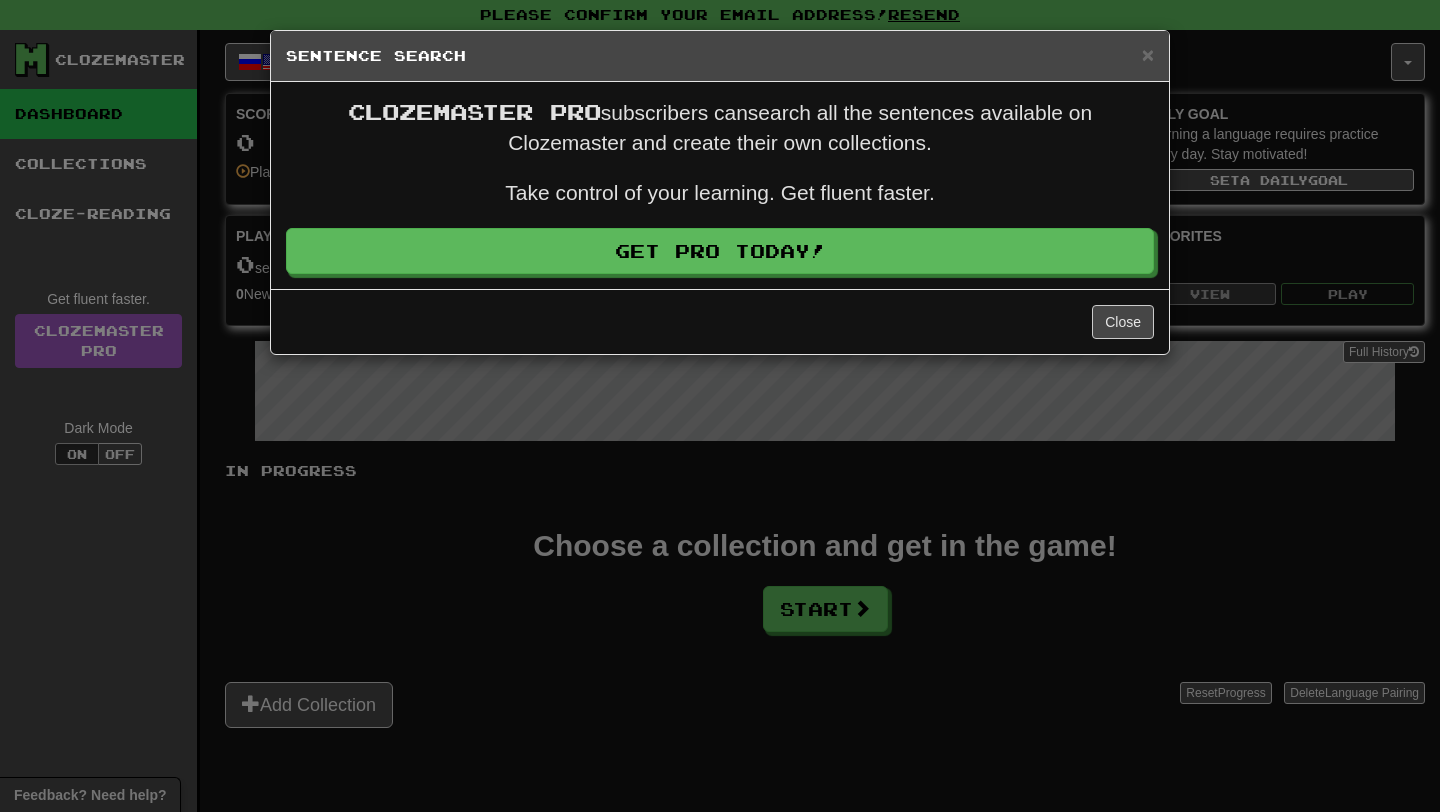 click on "× Sentence Search" at bounding box center [720, 56] 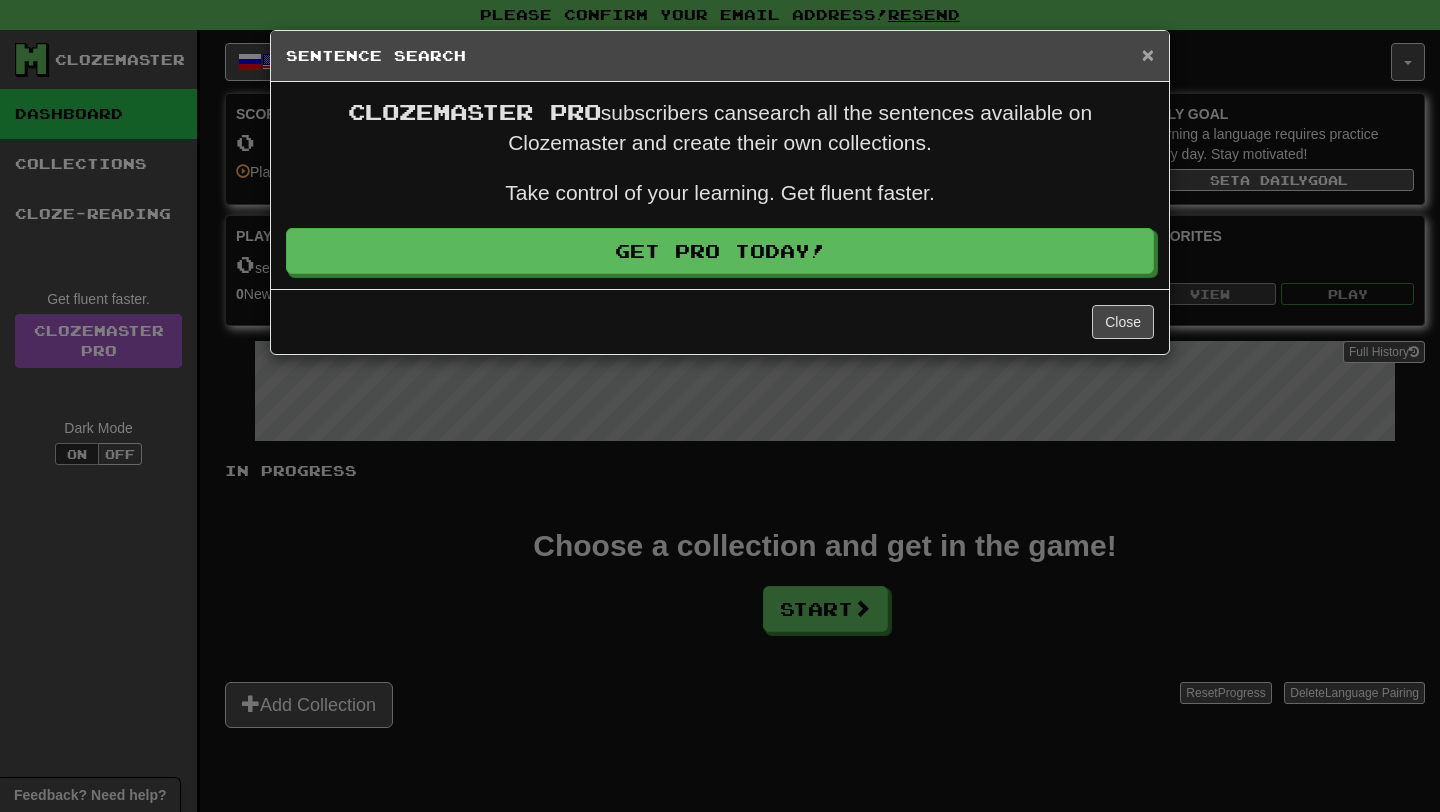 click on "×" at bounding box center [1148, 54] 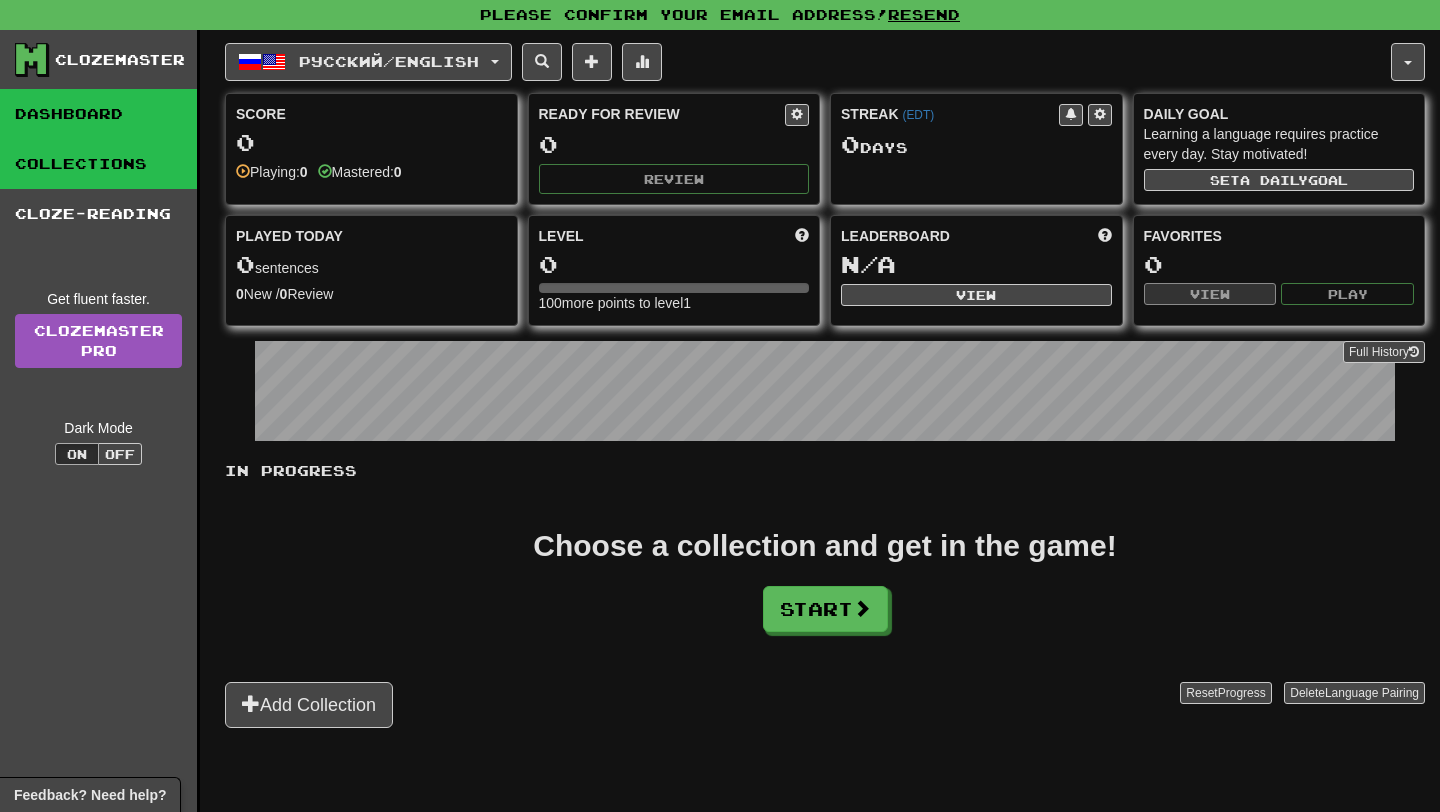 click on "Collections" at bounding box center (98, 164) 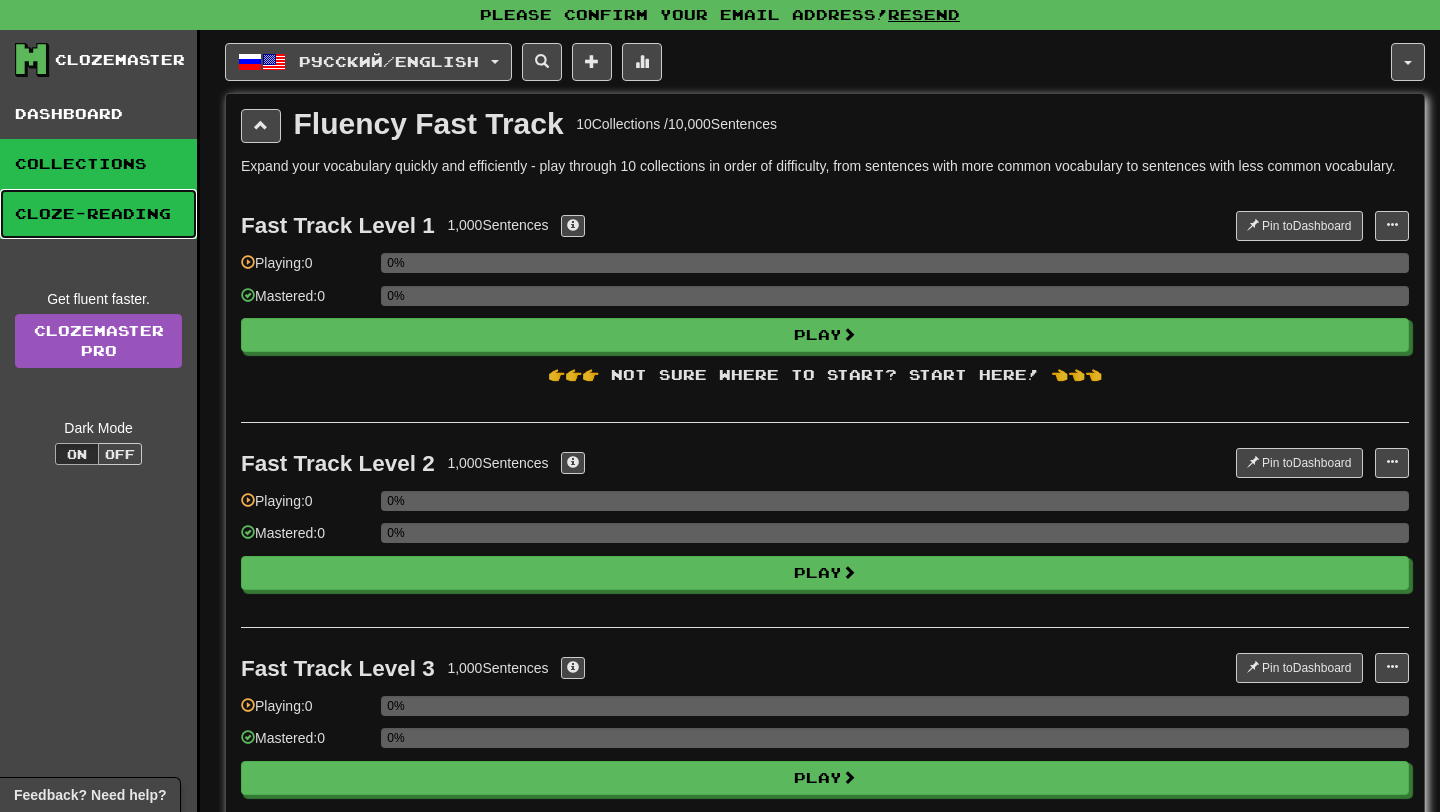 click on "Cloze-Reading" at bounding box center [98, 214] 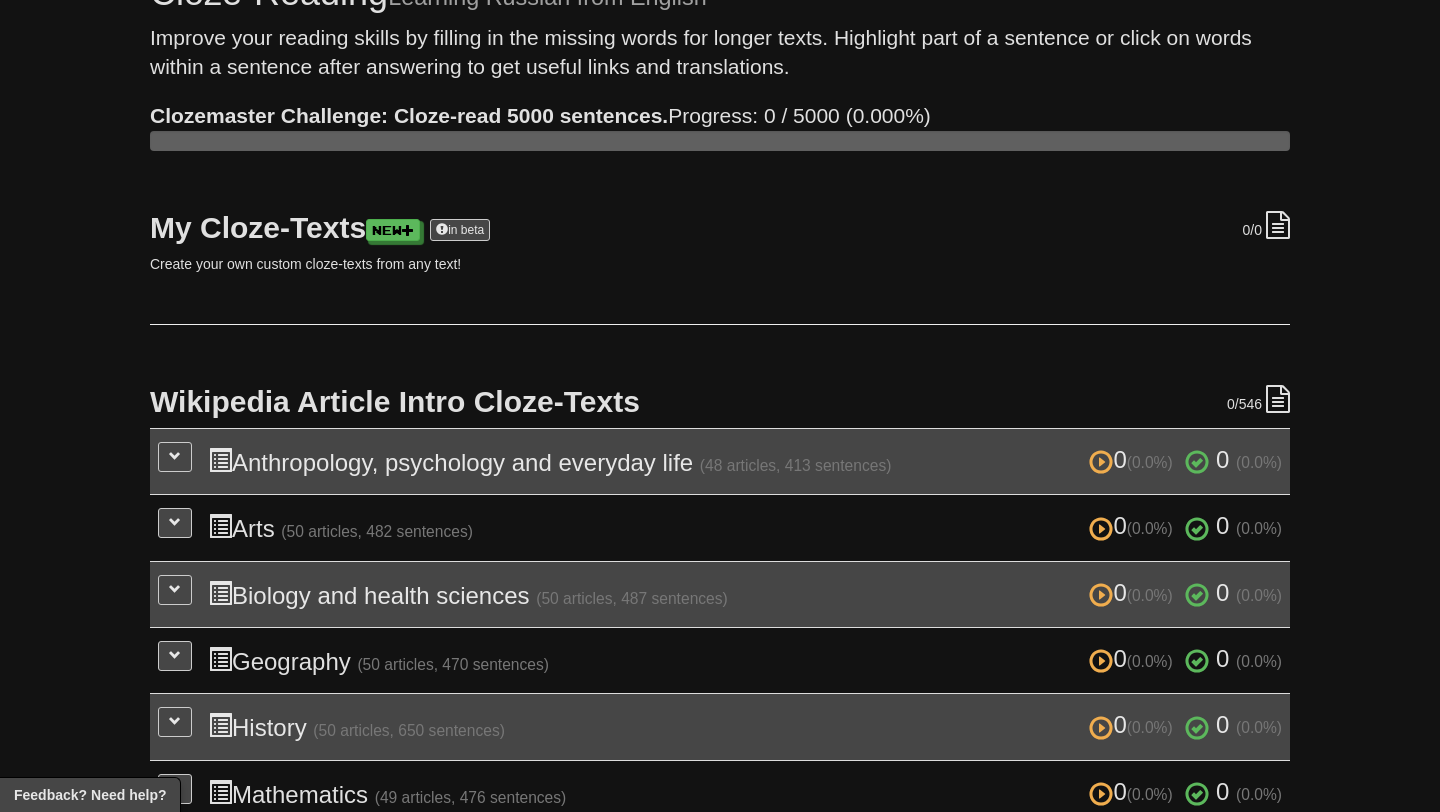 scroll, scrollTop: 195, scrollLeft: 0, axis: vertical 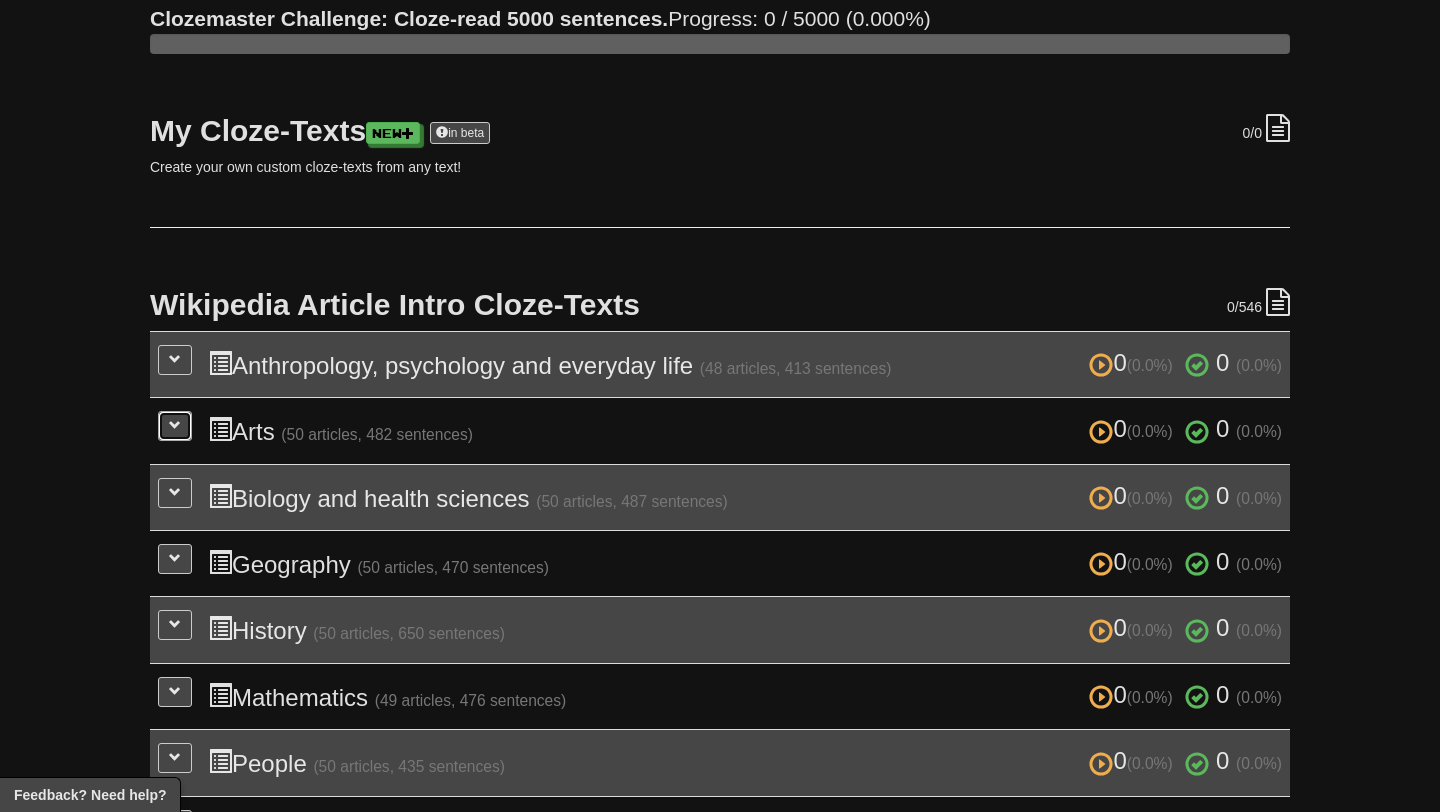 click at bounding box center [175, 426] 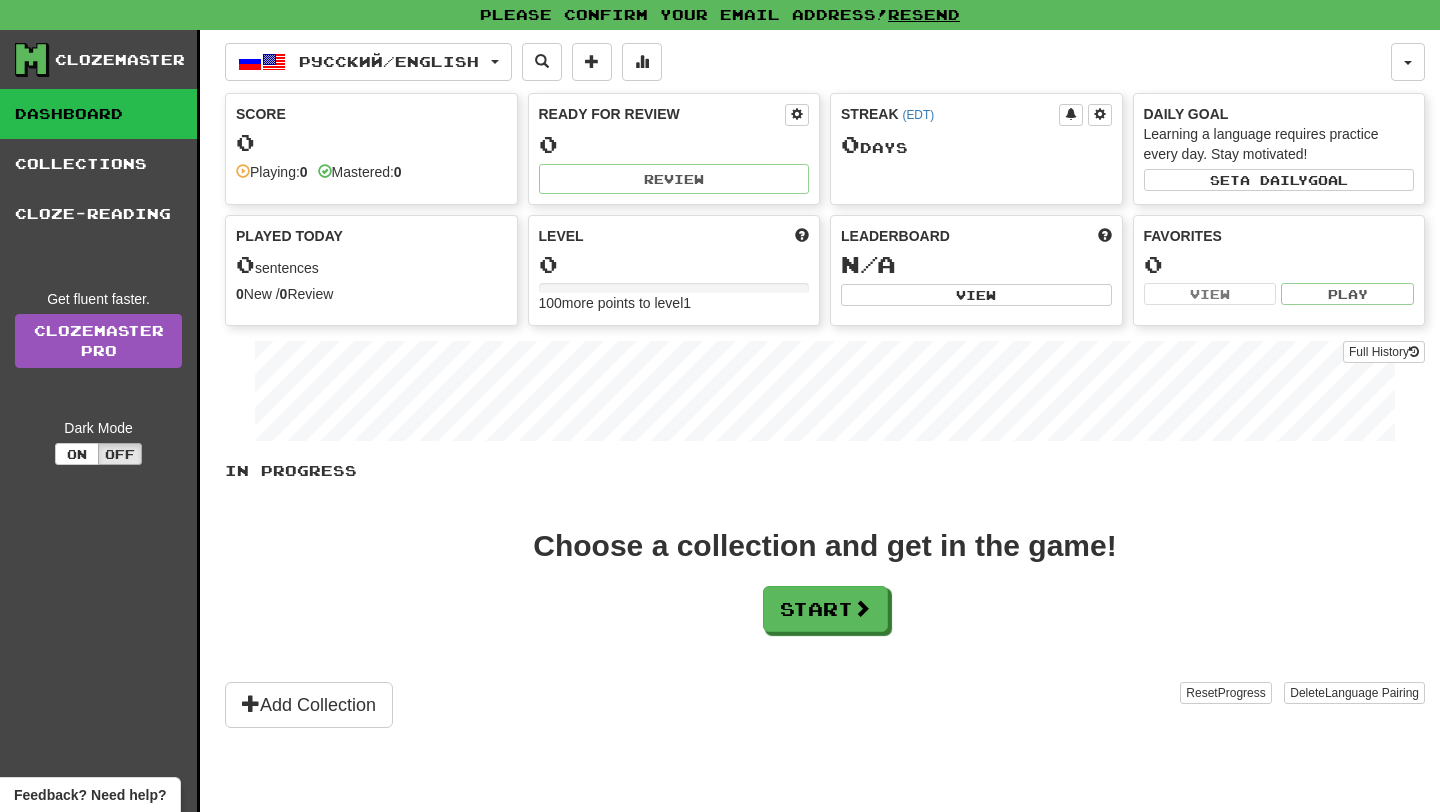 scroll, scrollTop: 0, scrollLeft: 0, axis: both 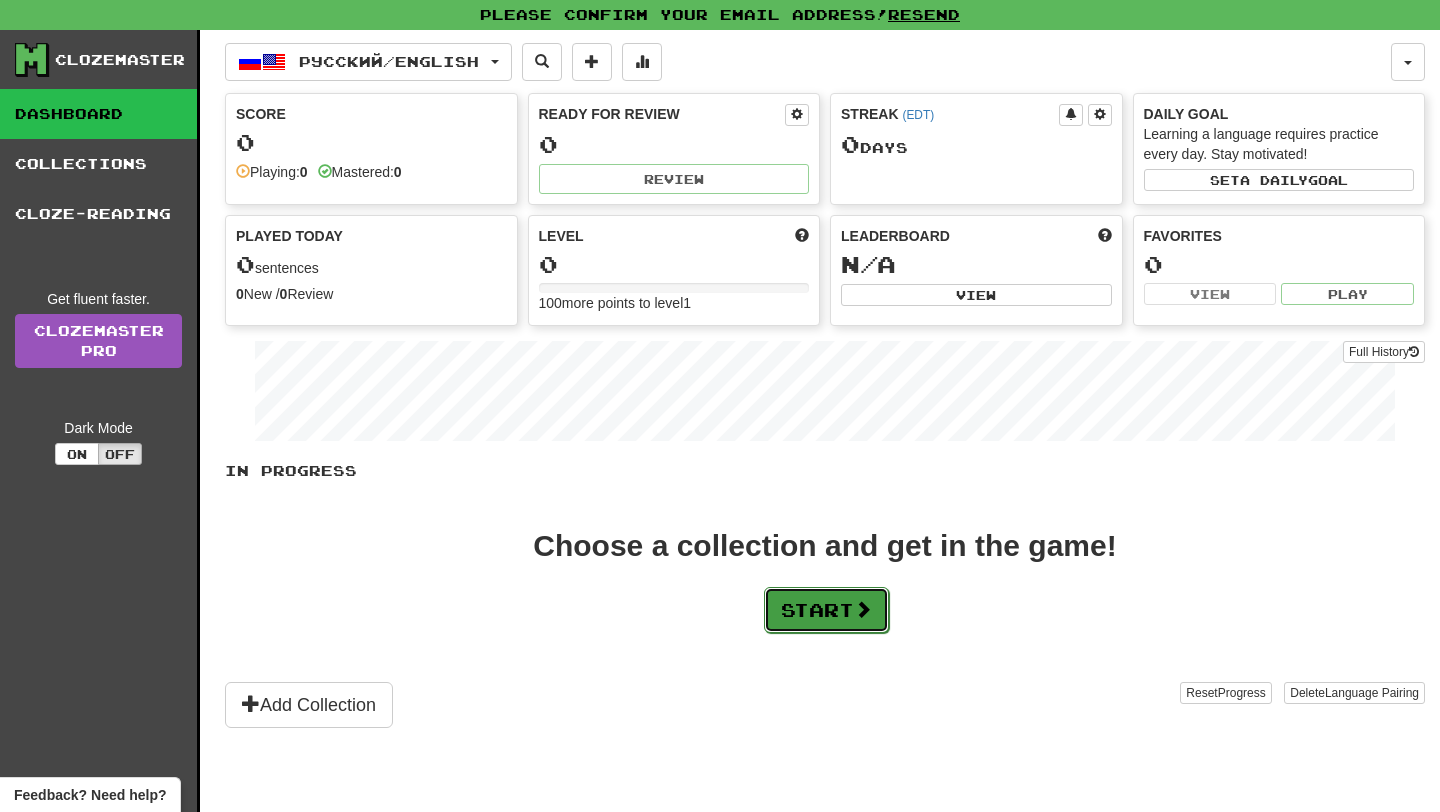 click on "Start" at bounding box center [826, 610] 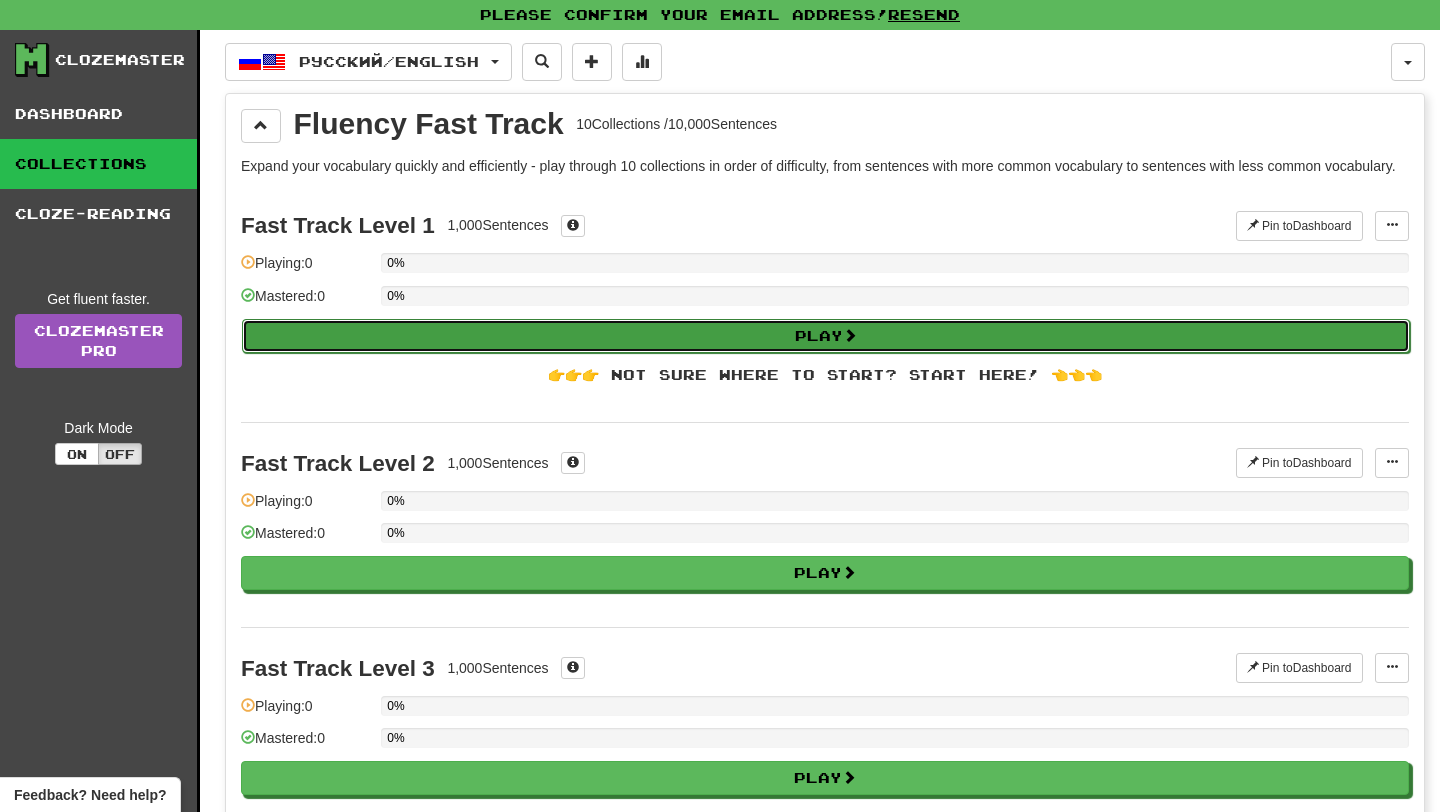 click on "Play" at bounding box center [826, 336] 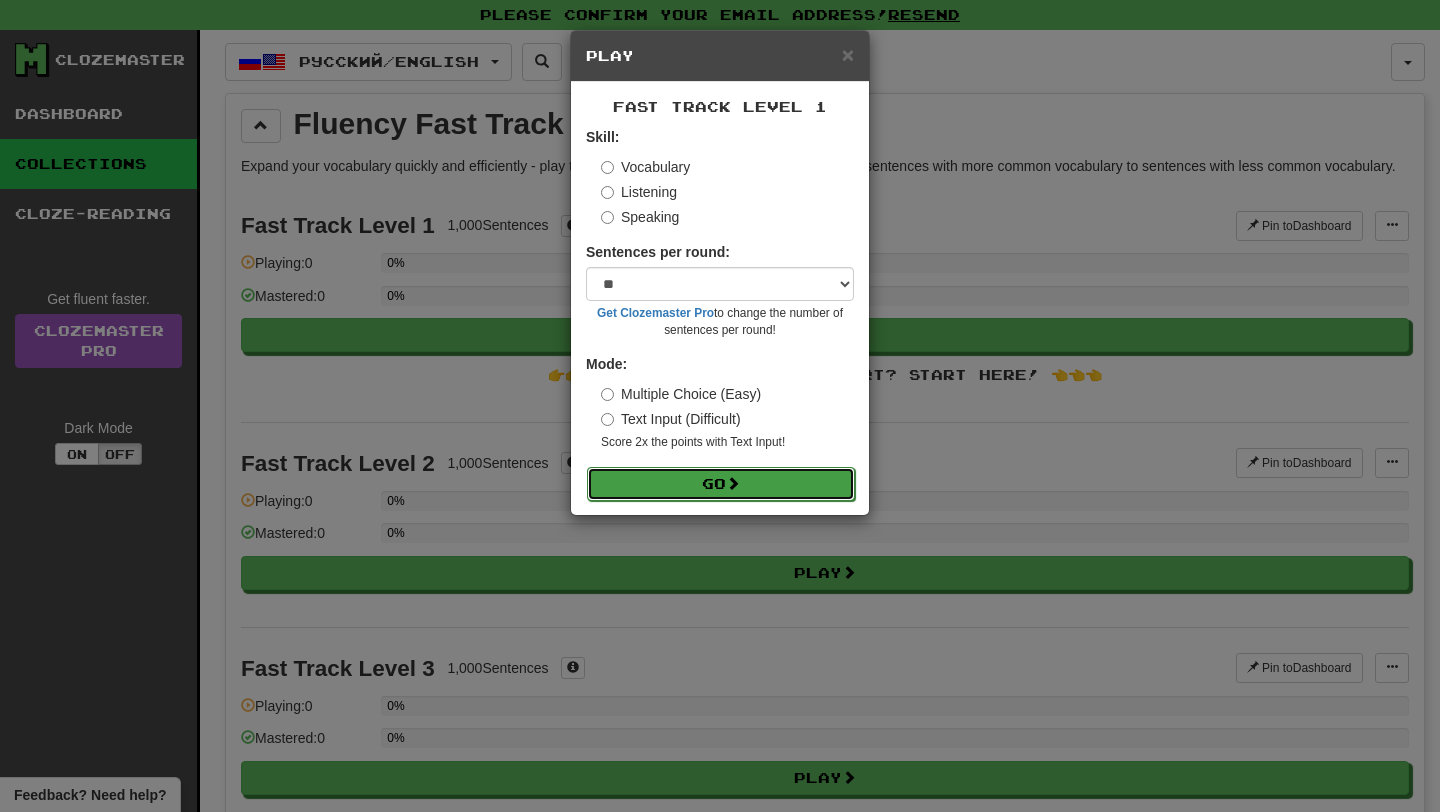 click on "Go" at bounding box center (721, 484) 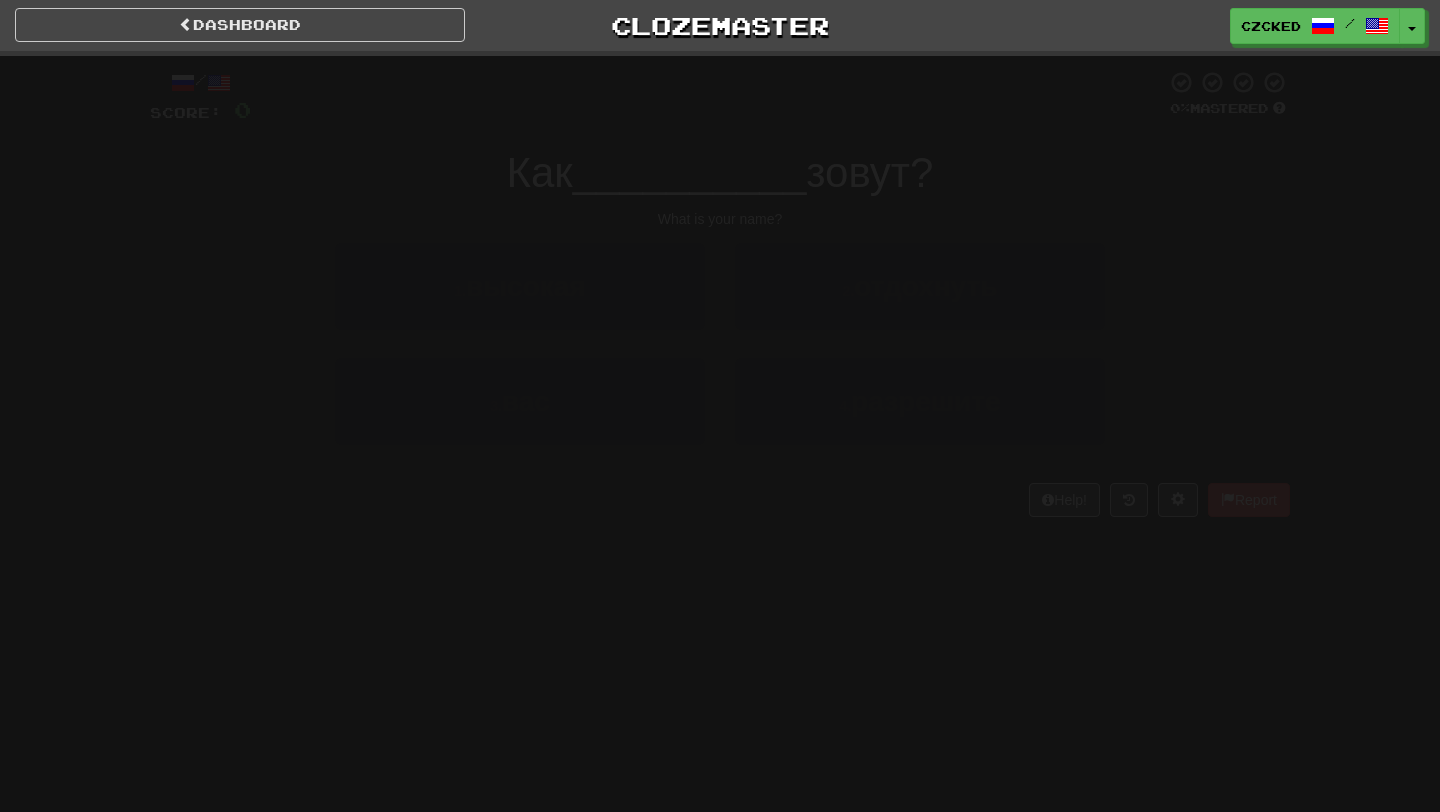 scroll, scrollTop: 0, scrollLeft: 0, axis: both 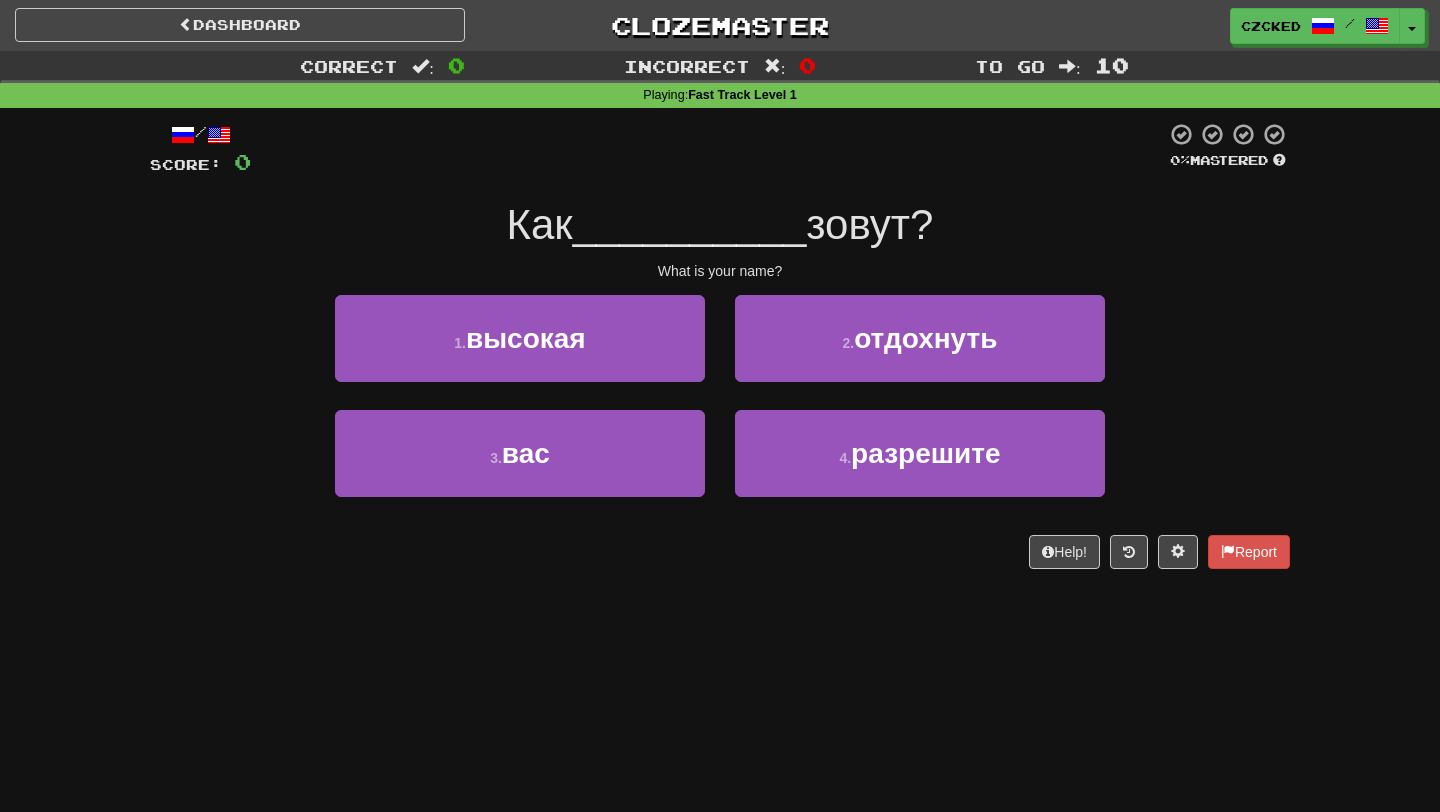 click on "зовут?" at bounding box center [869, 224] 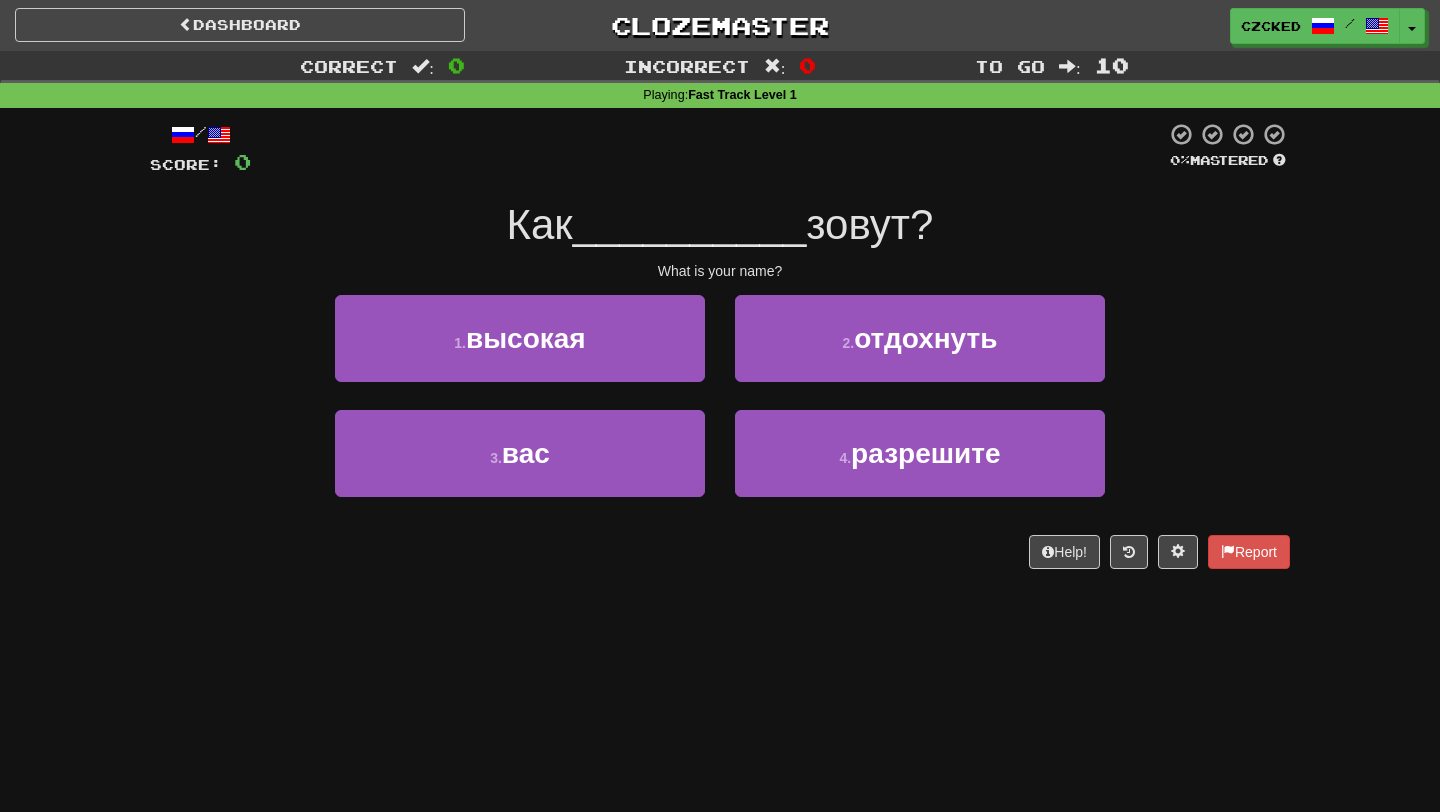 click on "Как" at bounding box center [540, 224] 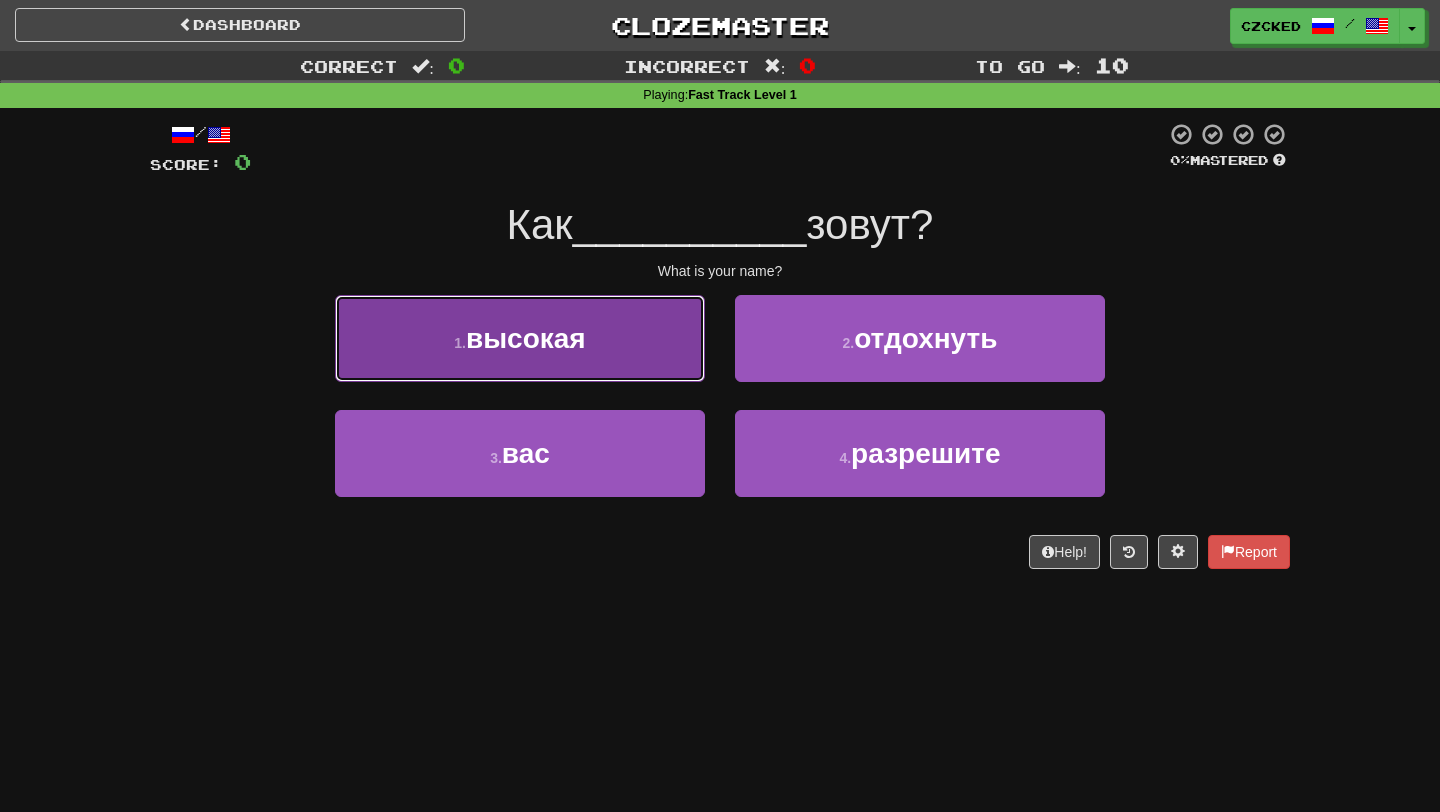 click on "1 .  высокая" at bounding box center (520, 338) 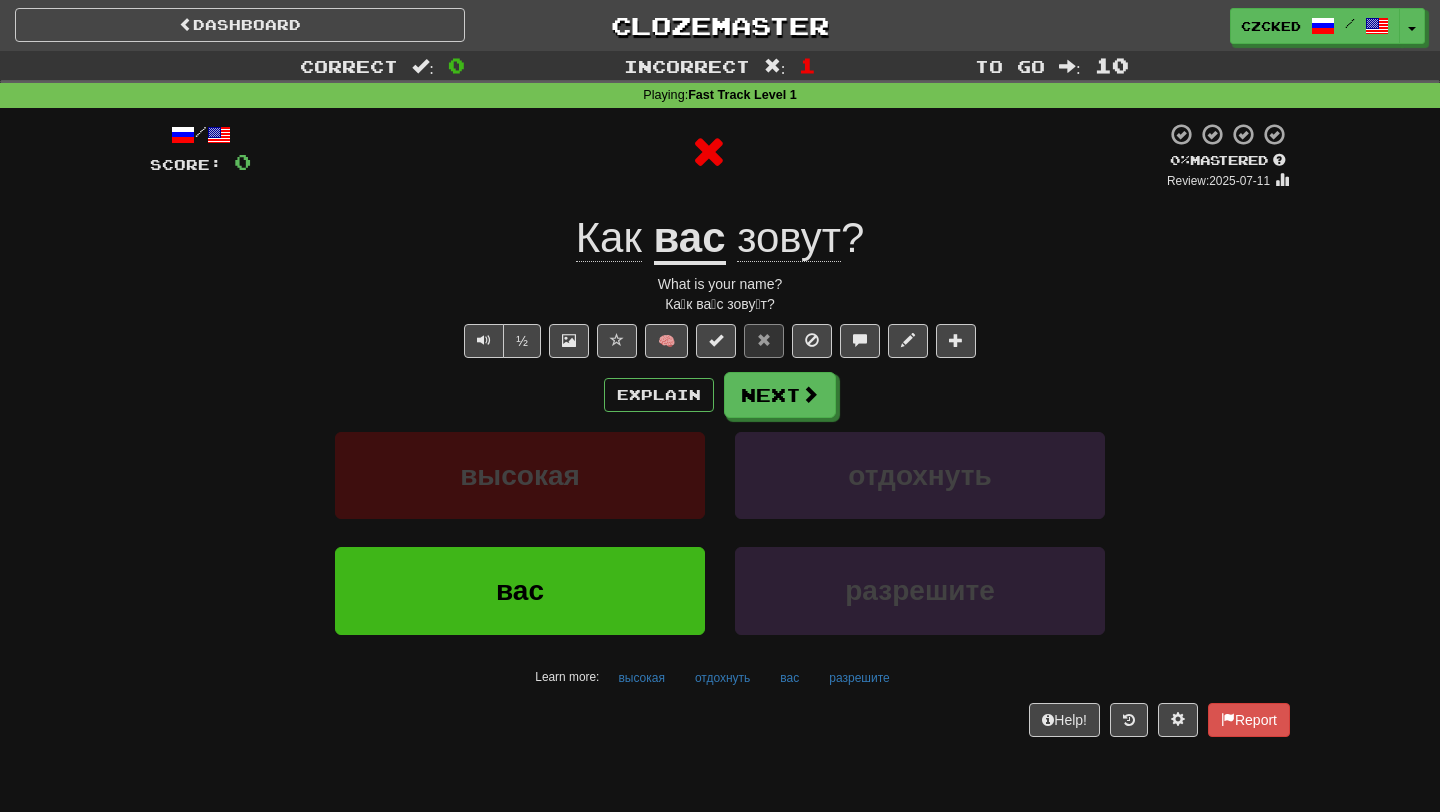 click on "Explain Next" at bounding box center [720, 395] 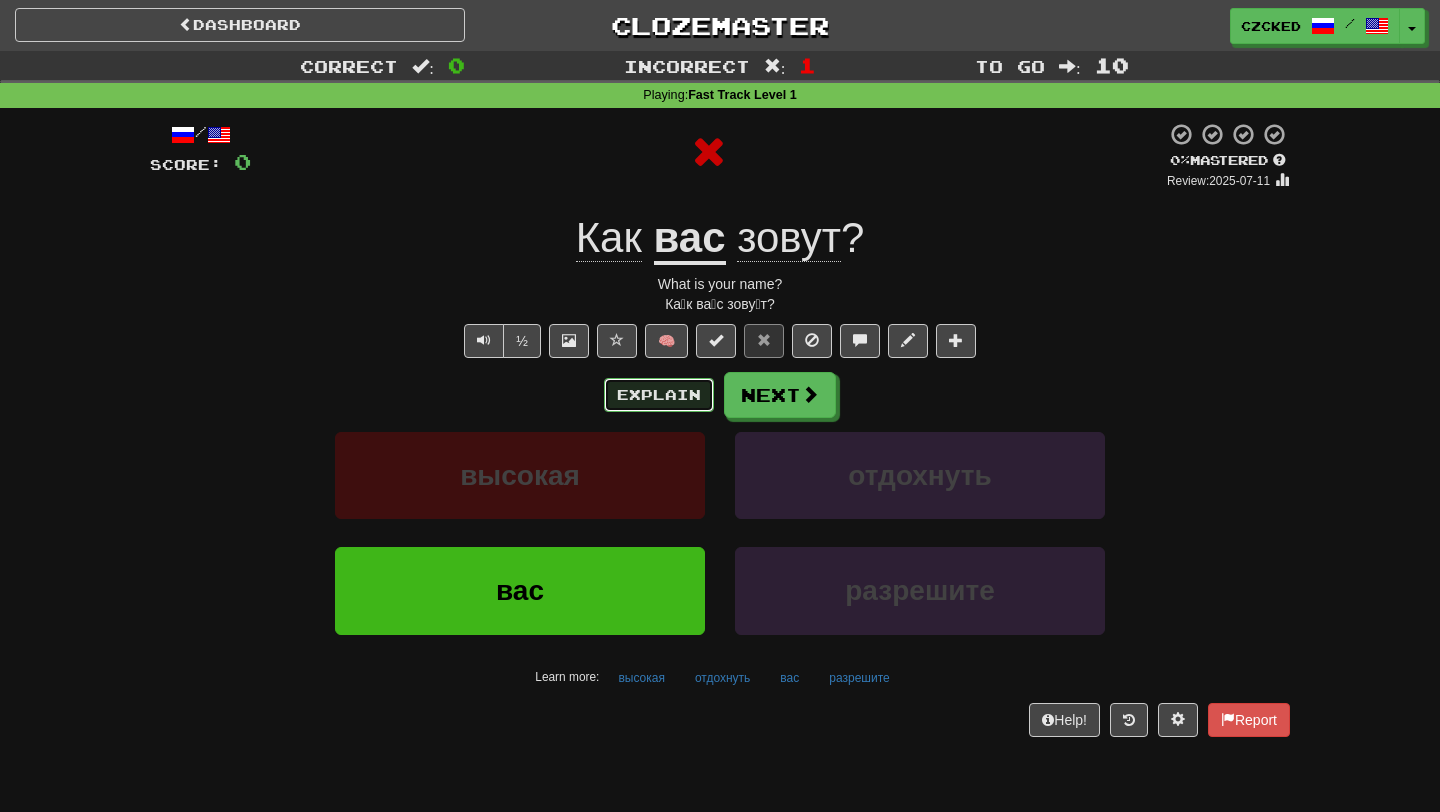 click on "Explain" at bounding box center [659, 395] 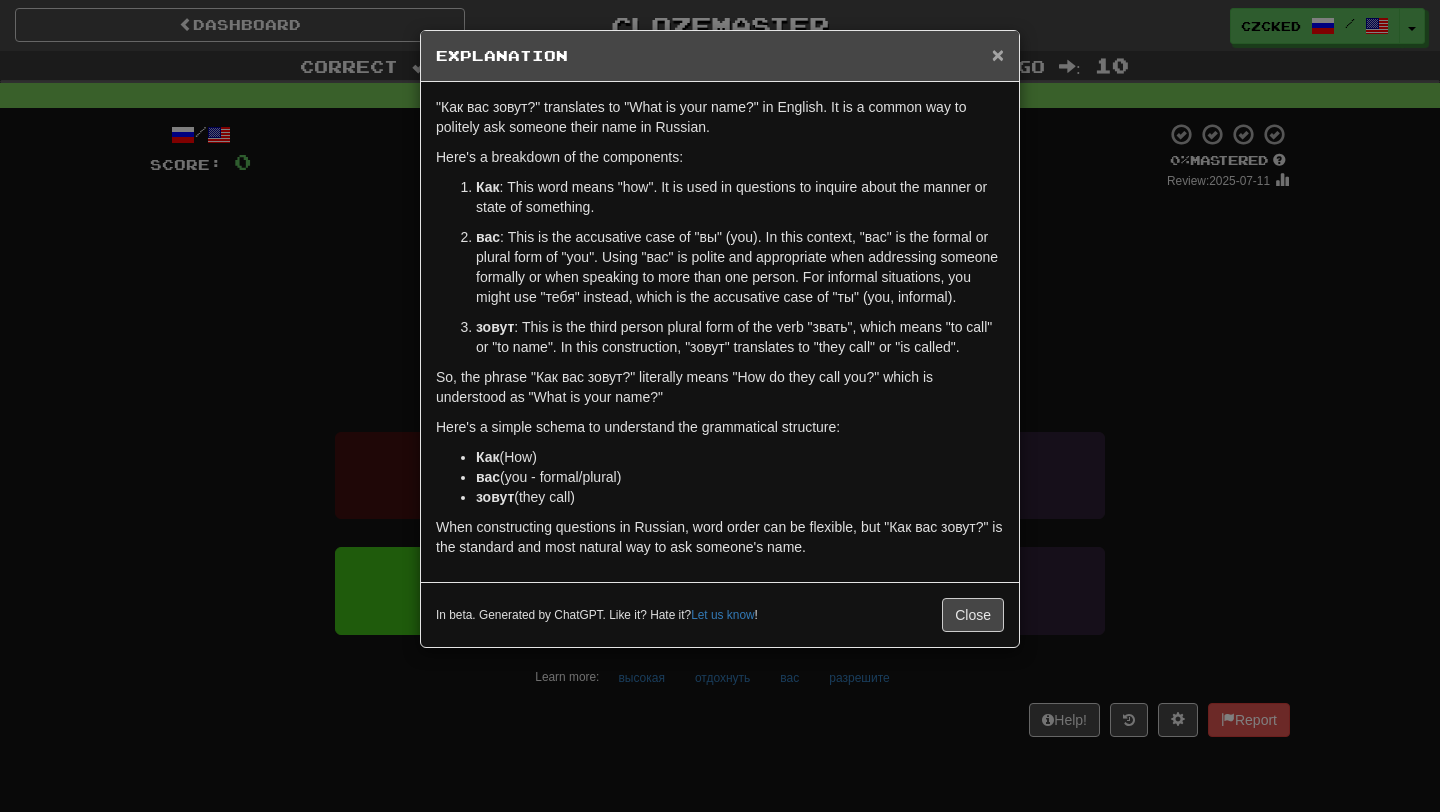 click on "×" at bounding box center (998, 54) 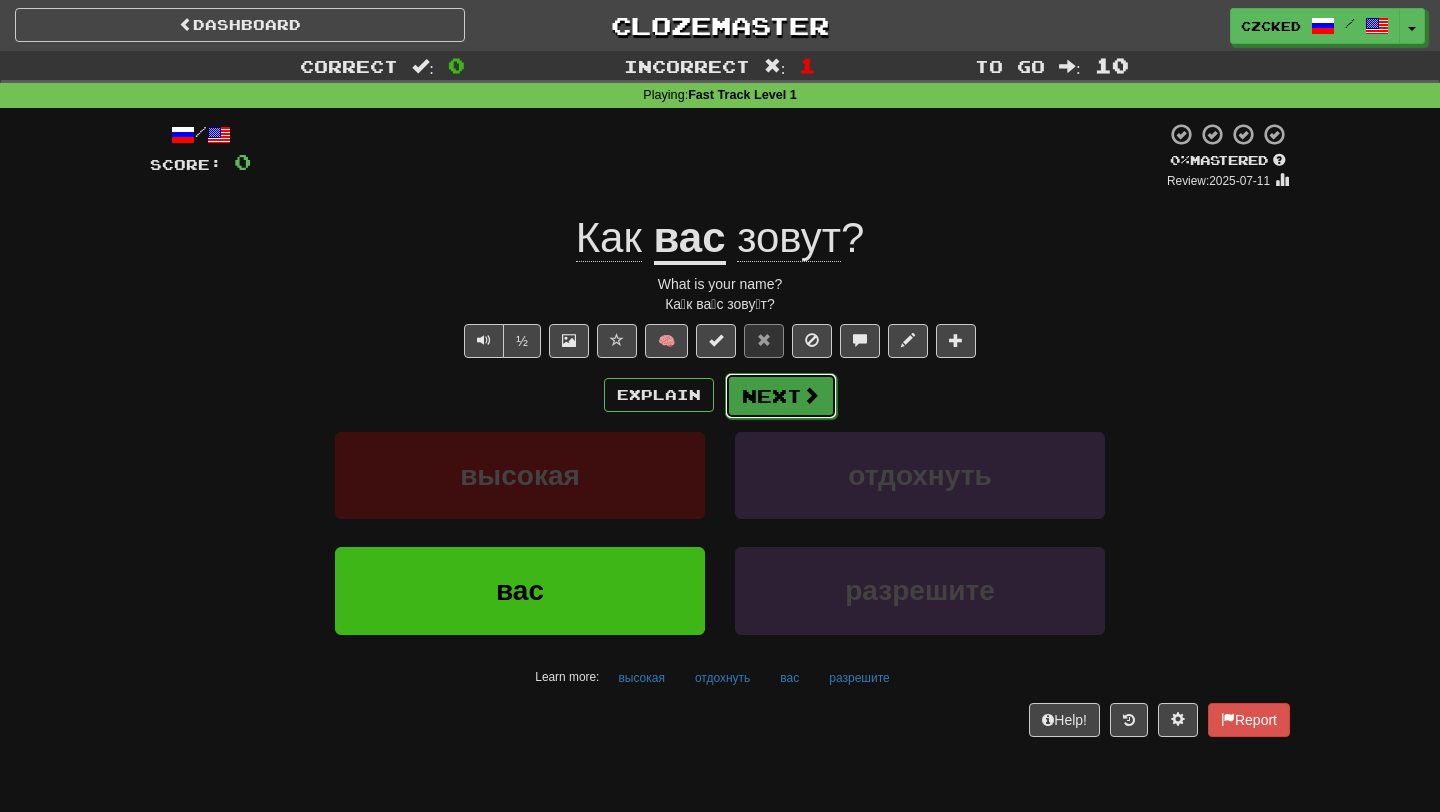 click on "Next" at bounding box center [781, 396] 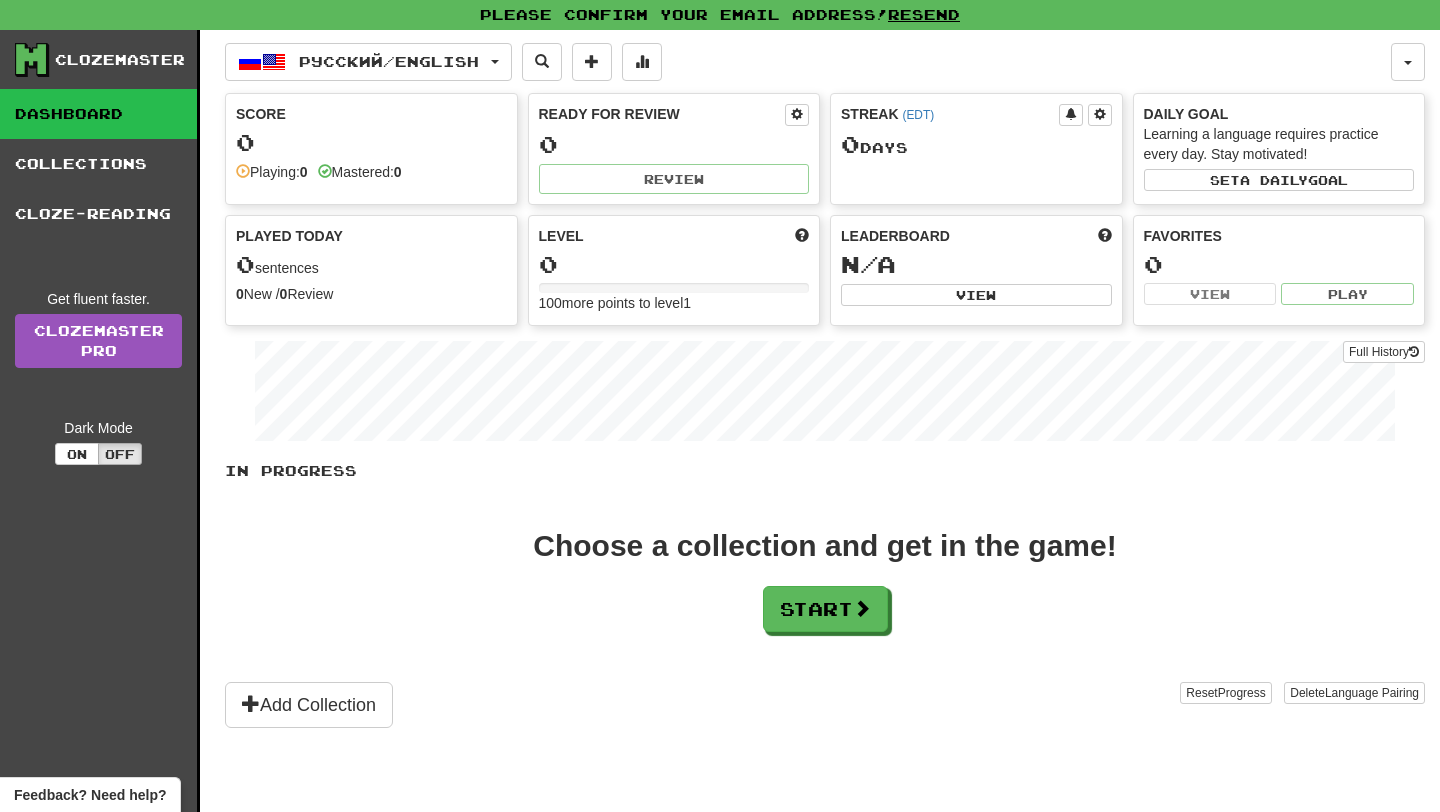 scroll, scrollTop: 0, scrollLeft: 0, axis: both 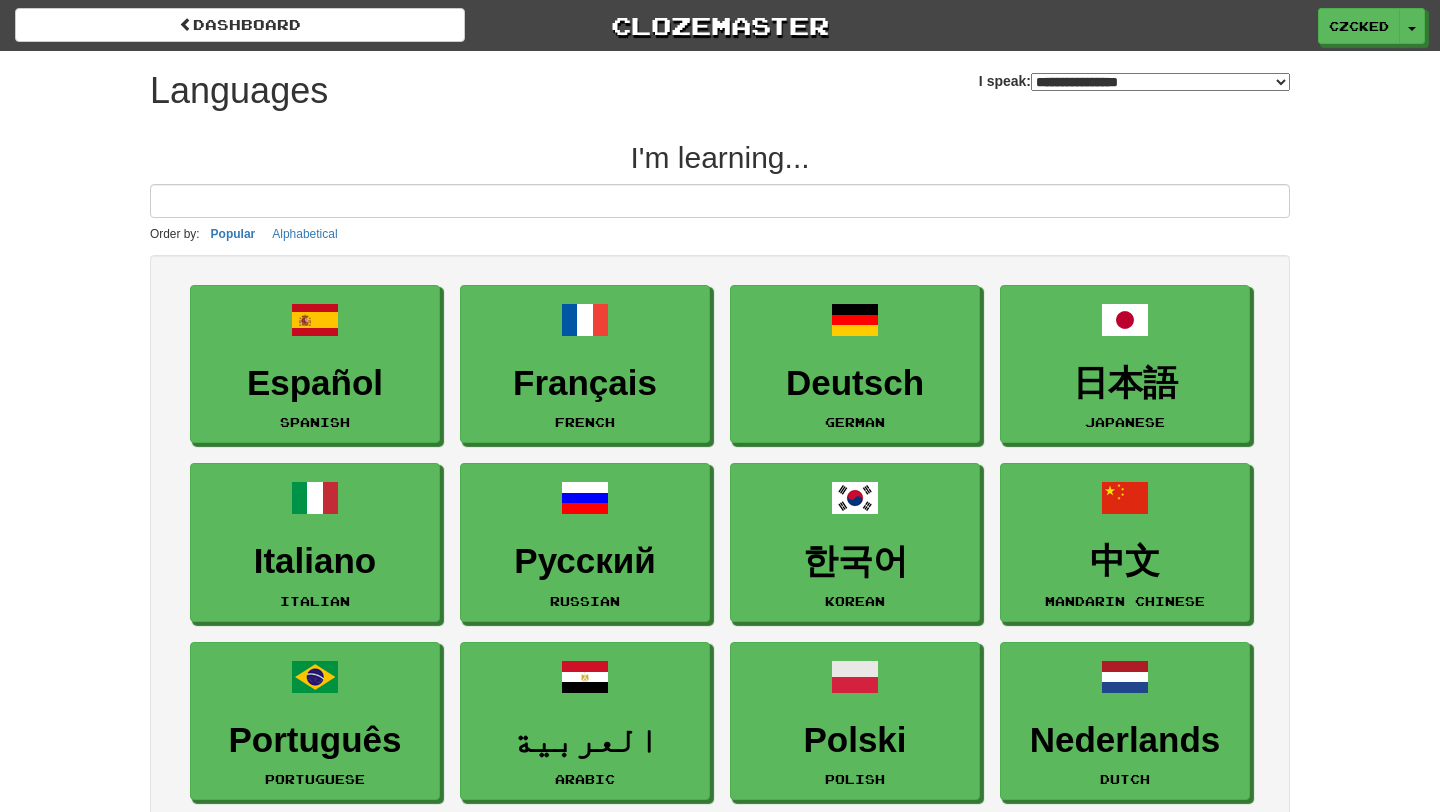 select on "*******" 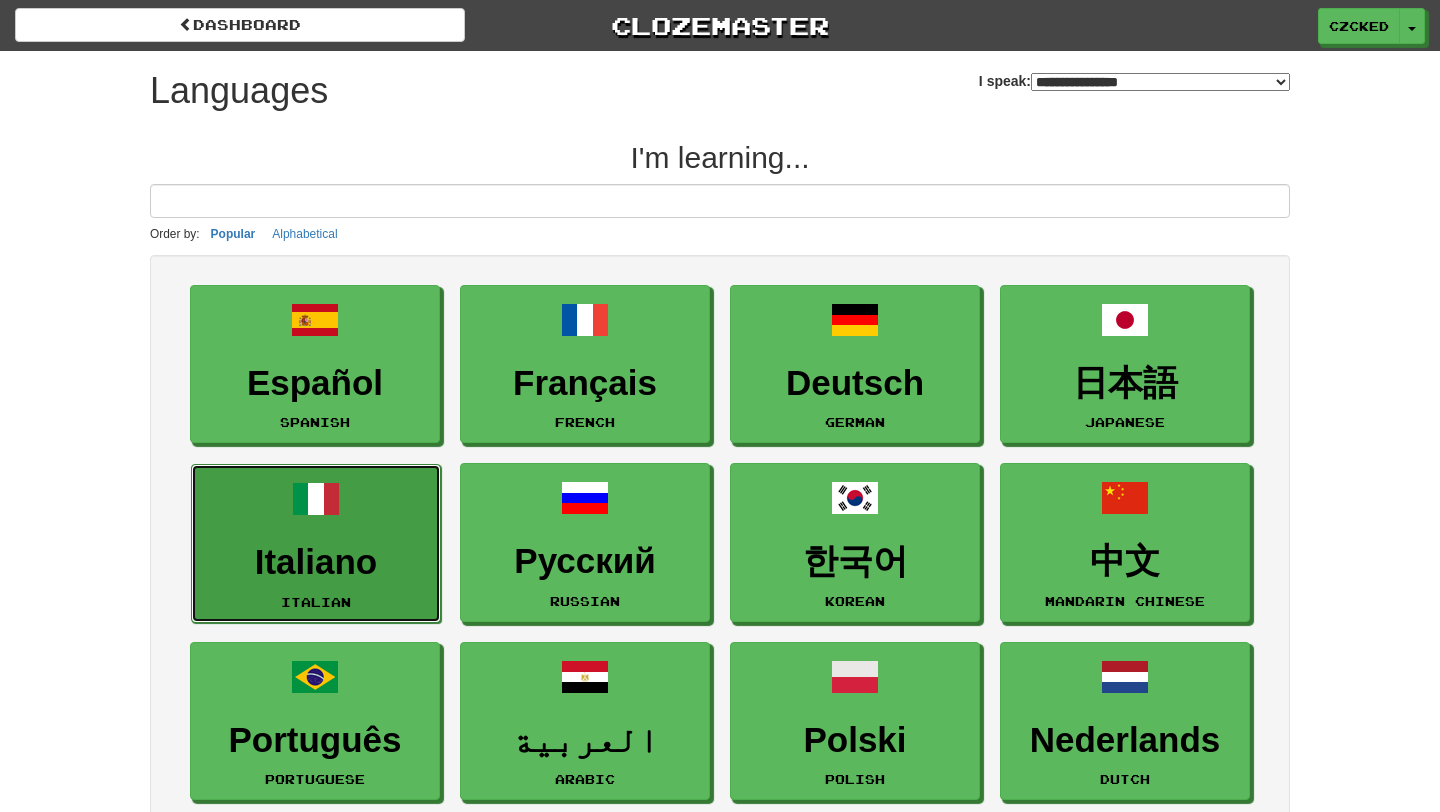click on "Italiano Italian" at bounding box center (316, 543) 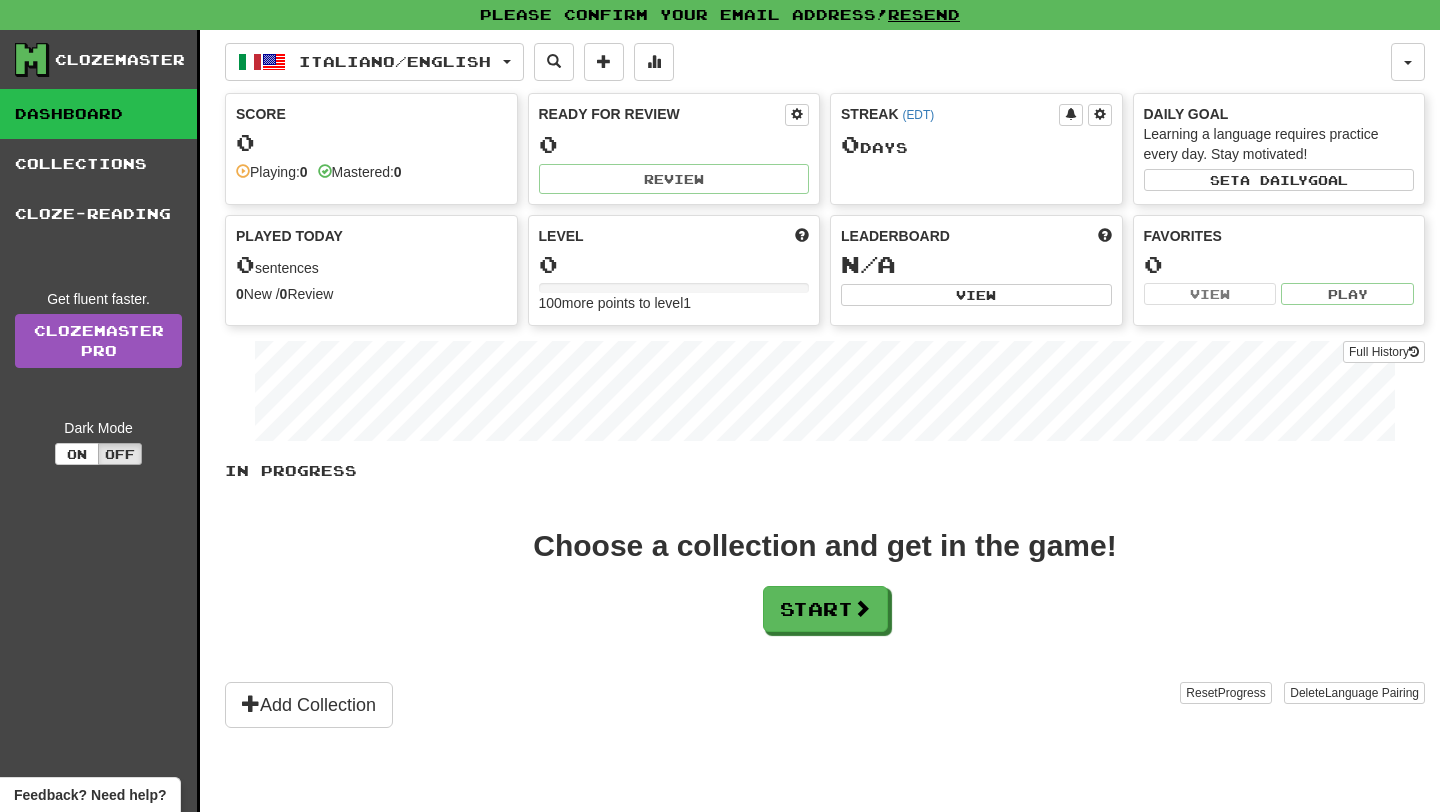 scroll, scrollTop: 0, scrollLeft: 0, axis: both 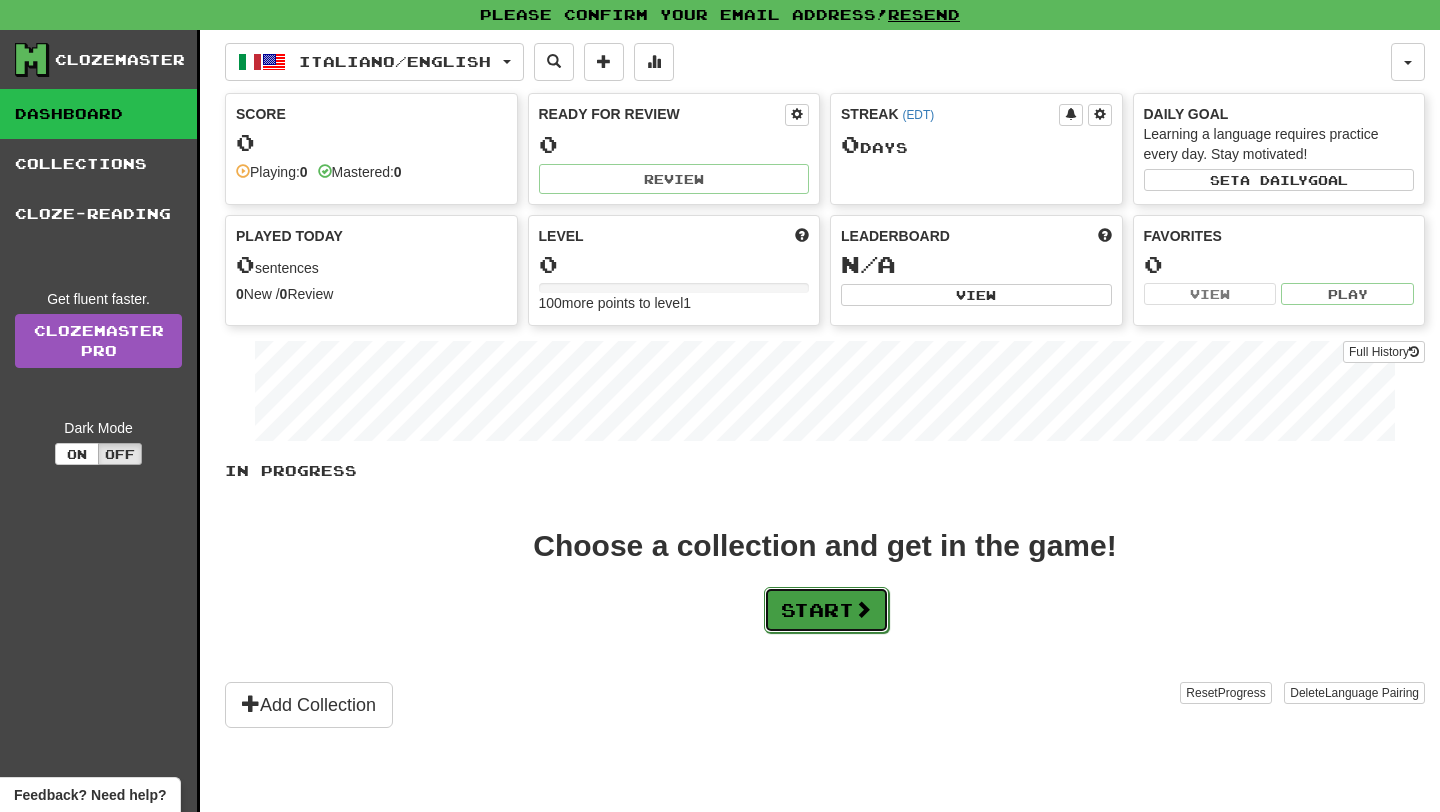 click on "Start" at bounding box center (826, 610) 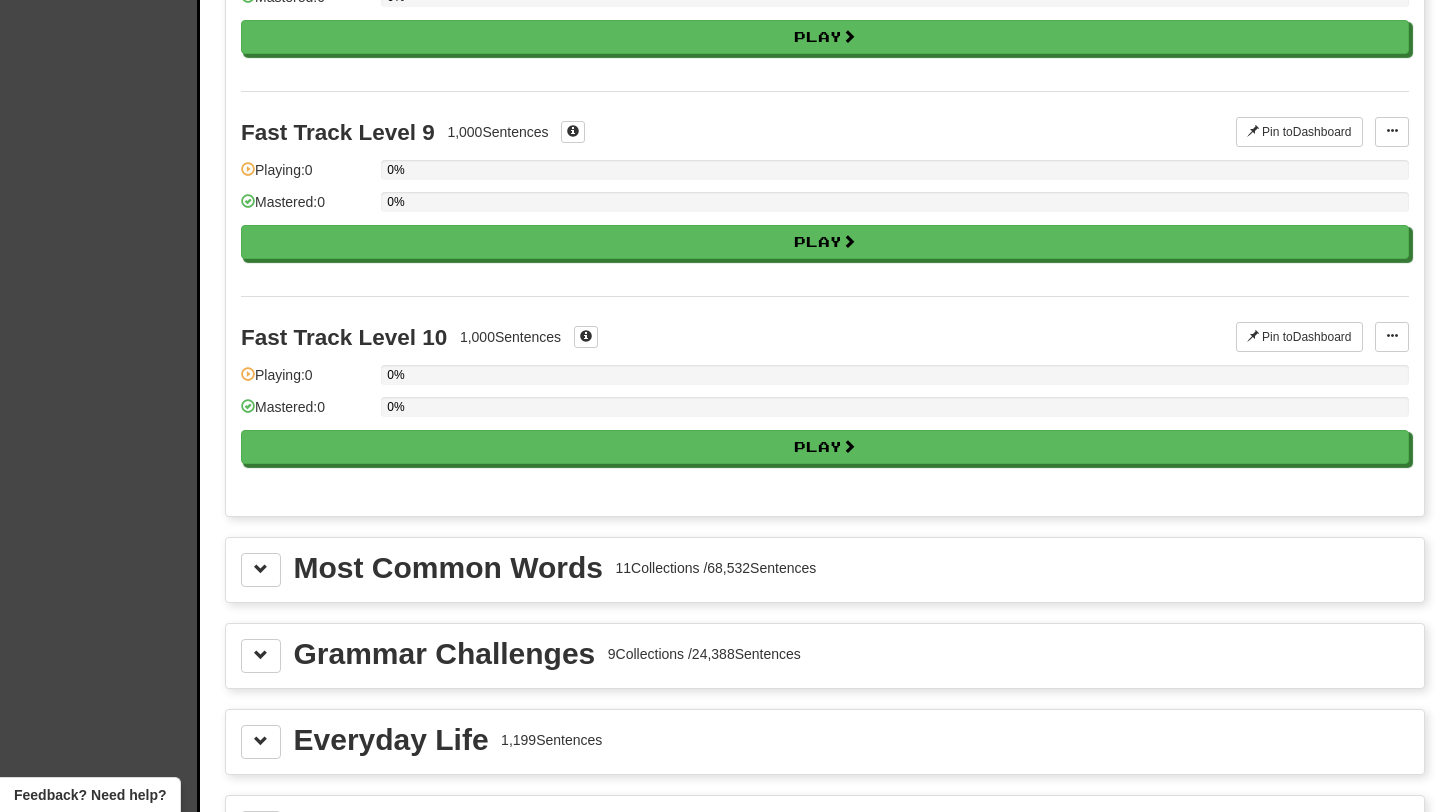 scroll, scrollTop: 1836, scrollLeft: 0, axis: vertical 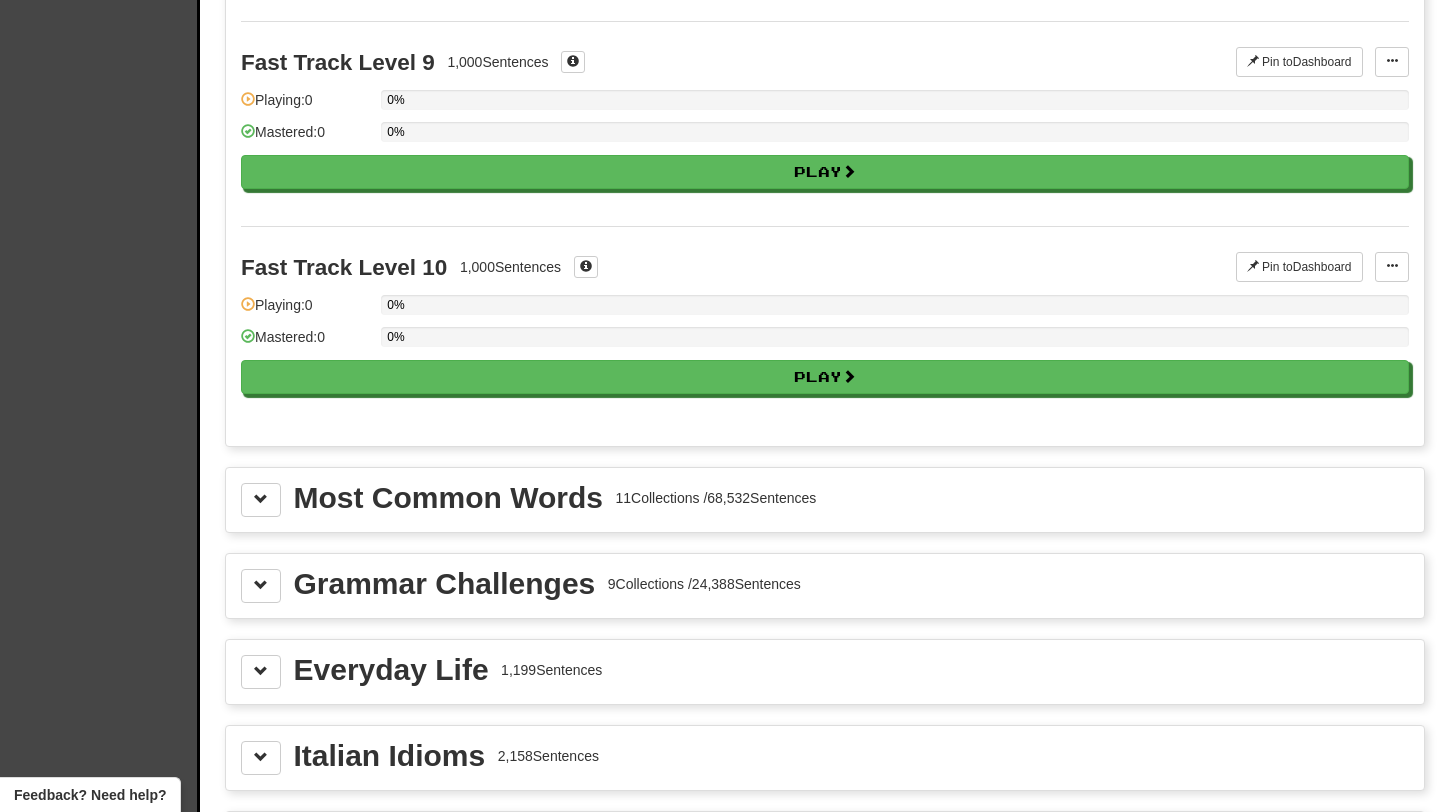 click on "9  Collections /  24,388  Sentences" at bounding box center (704, 584) 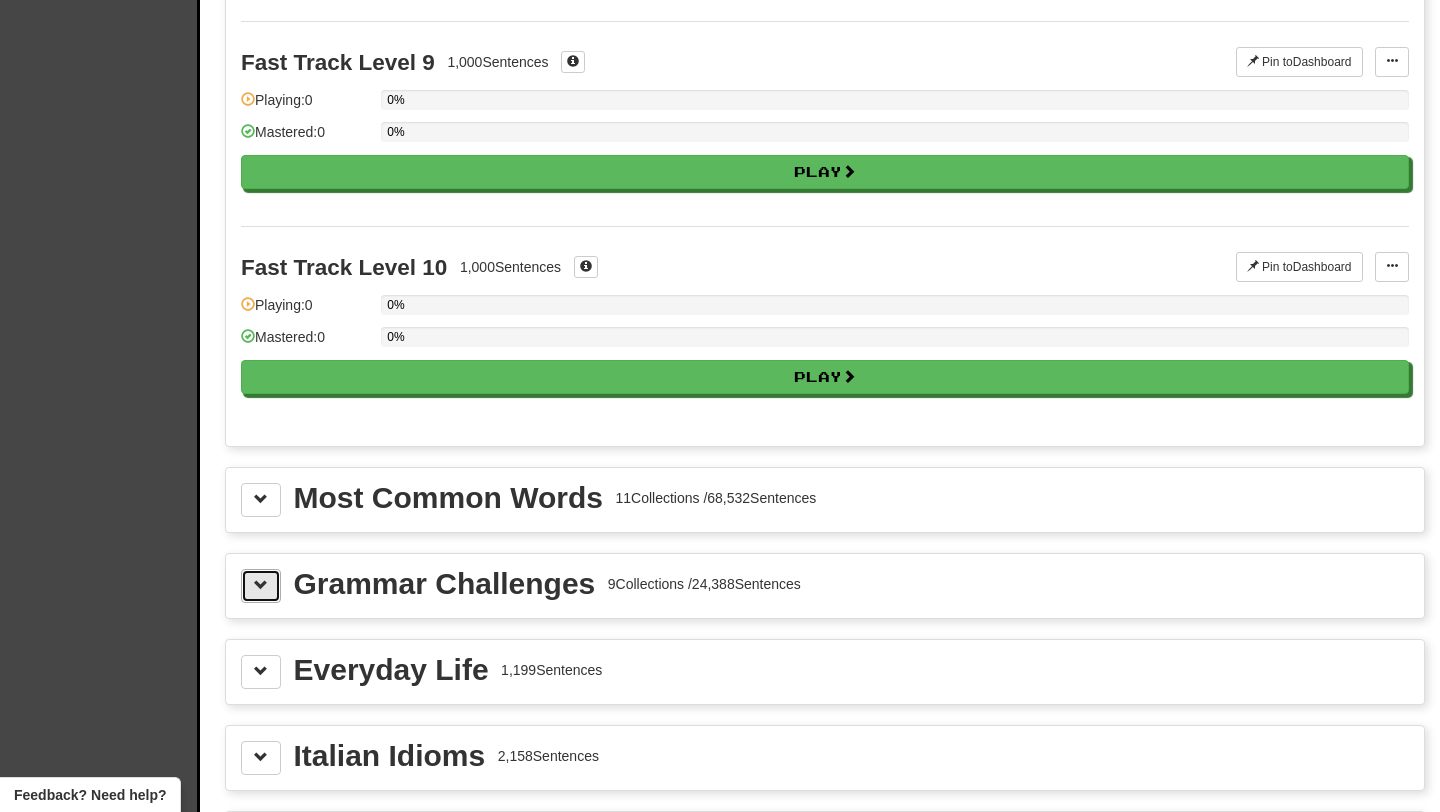 click at bounding box center (261, 586) 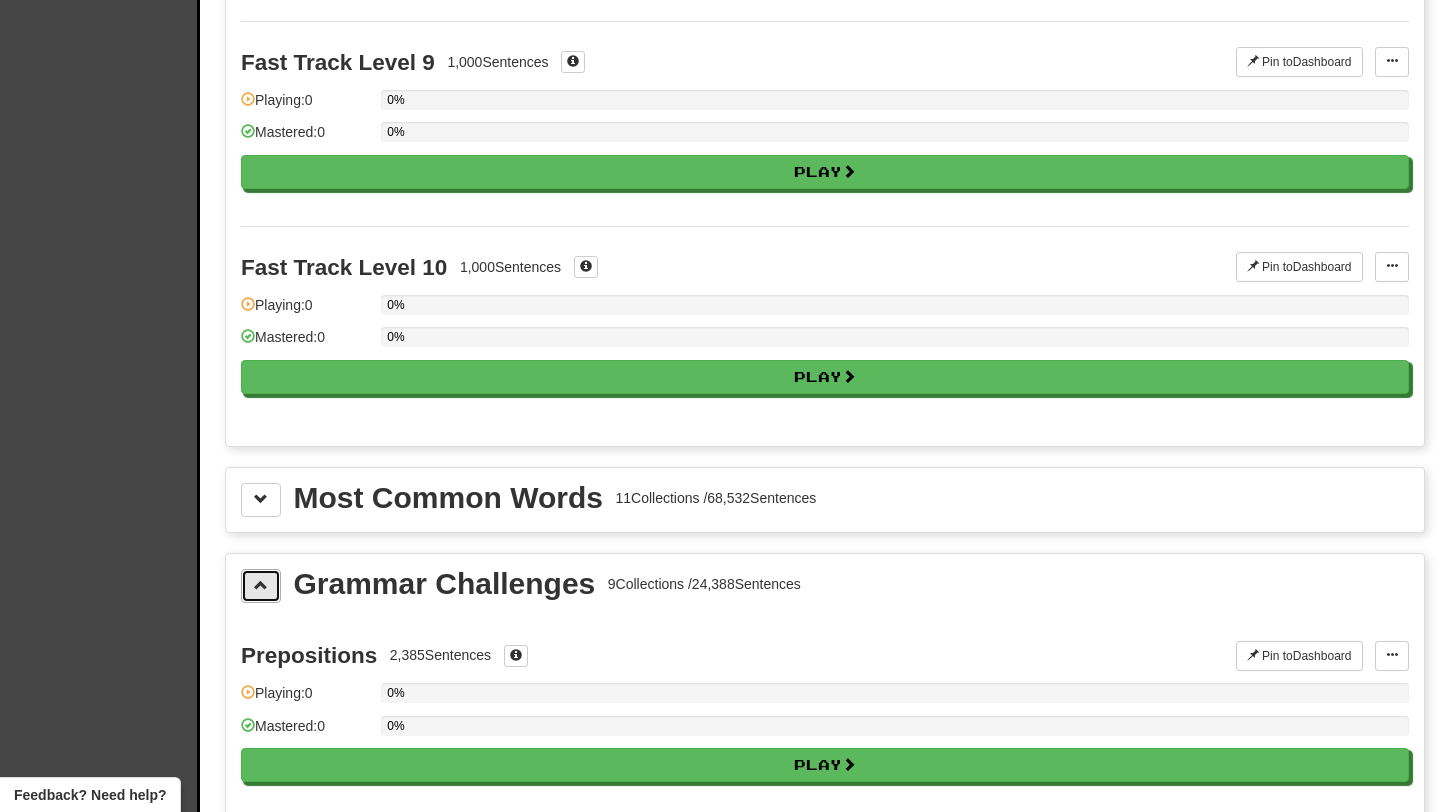 click at bounding box center (261, 586) 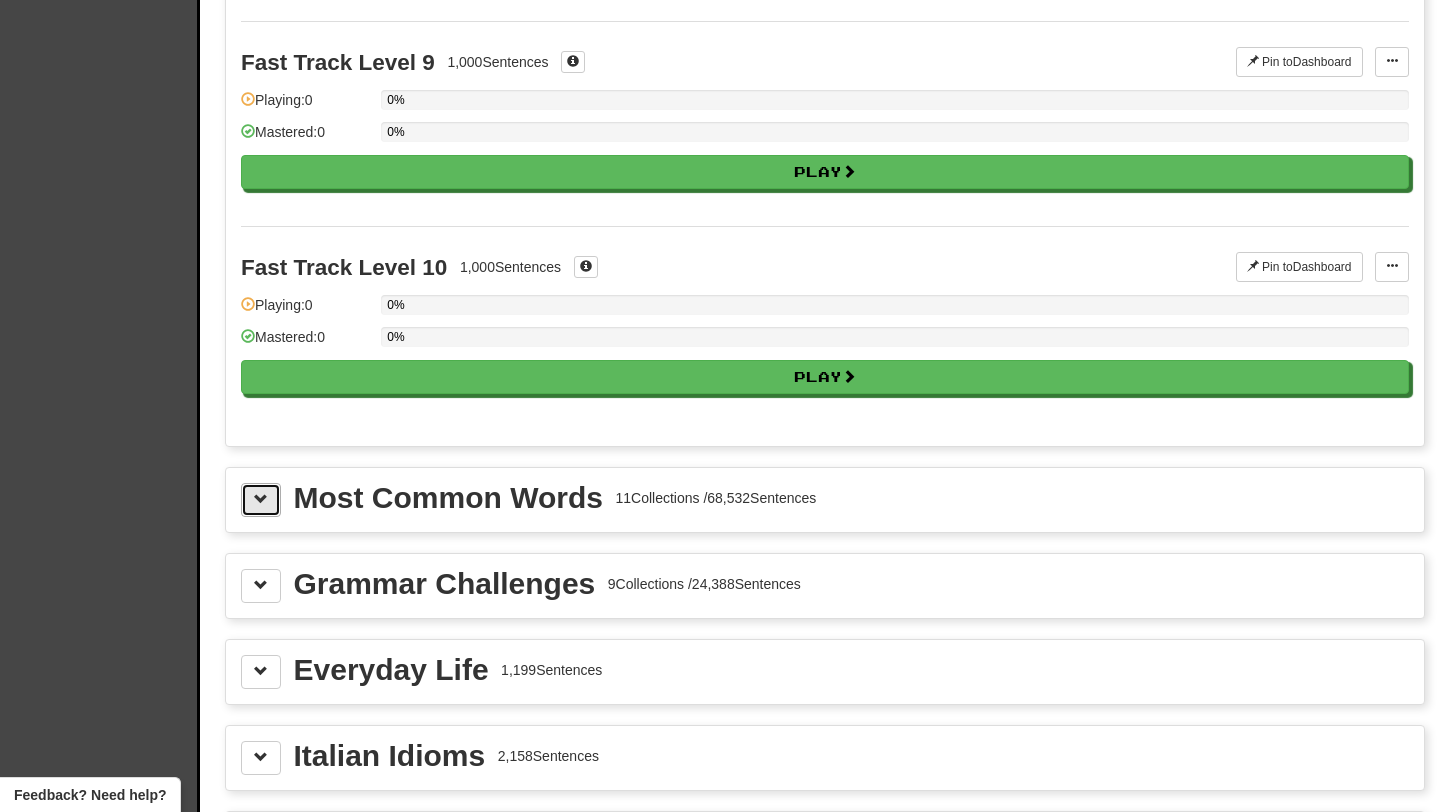 click at bounding box center (261, 500) 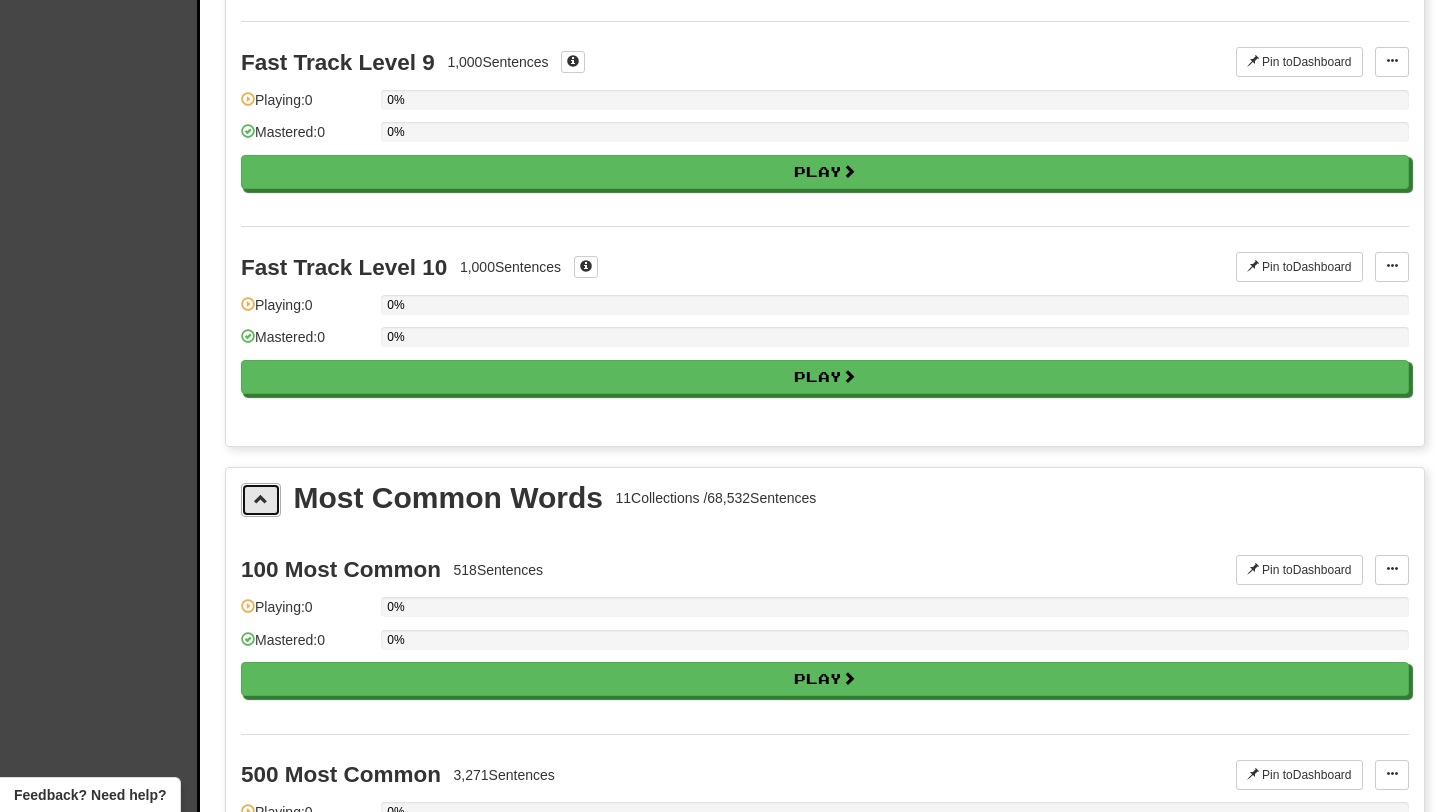 click at bounding box center [261, 500] 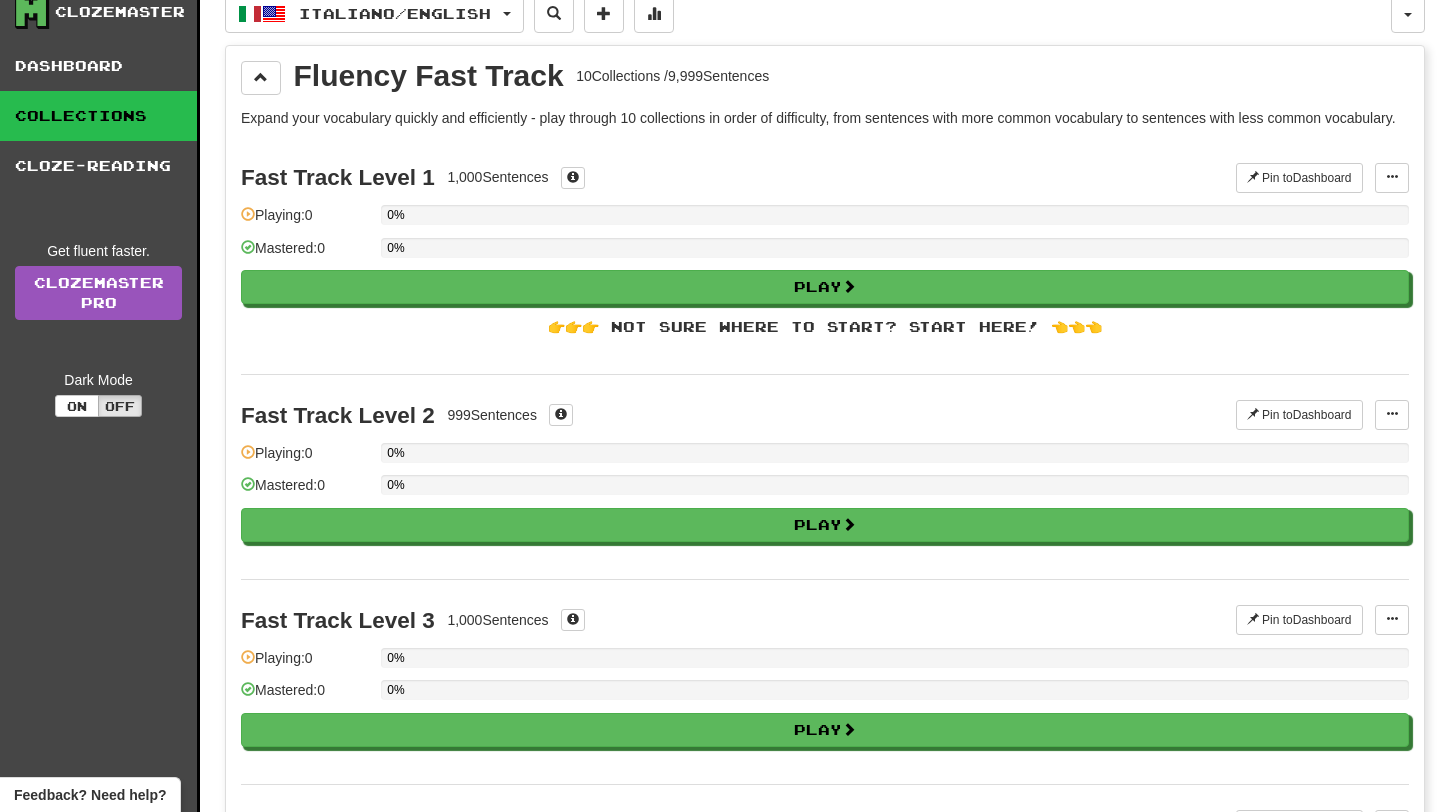 scroll, scrollTop: 0, scrollLeft: 0, axis: both 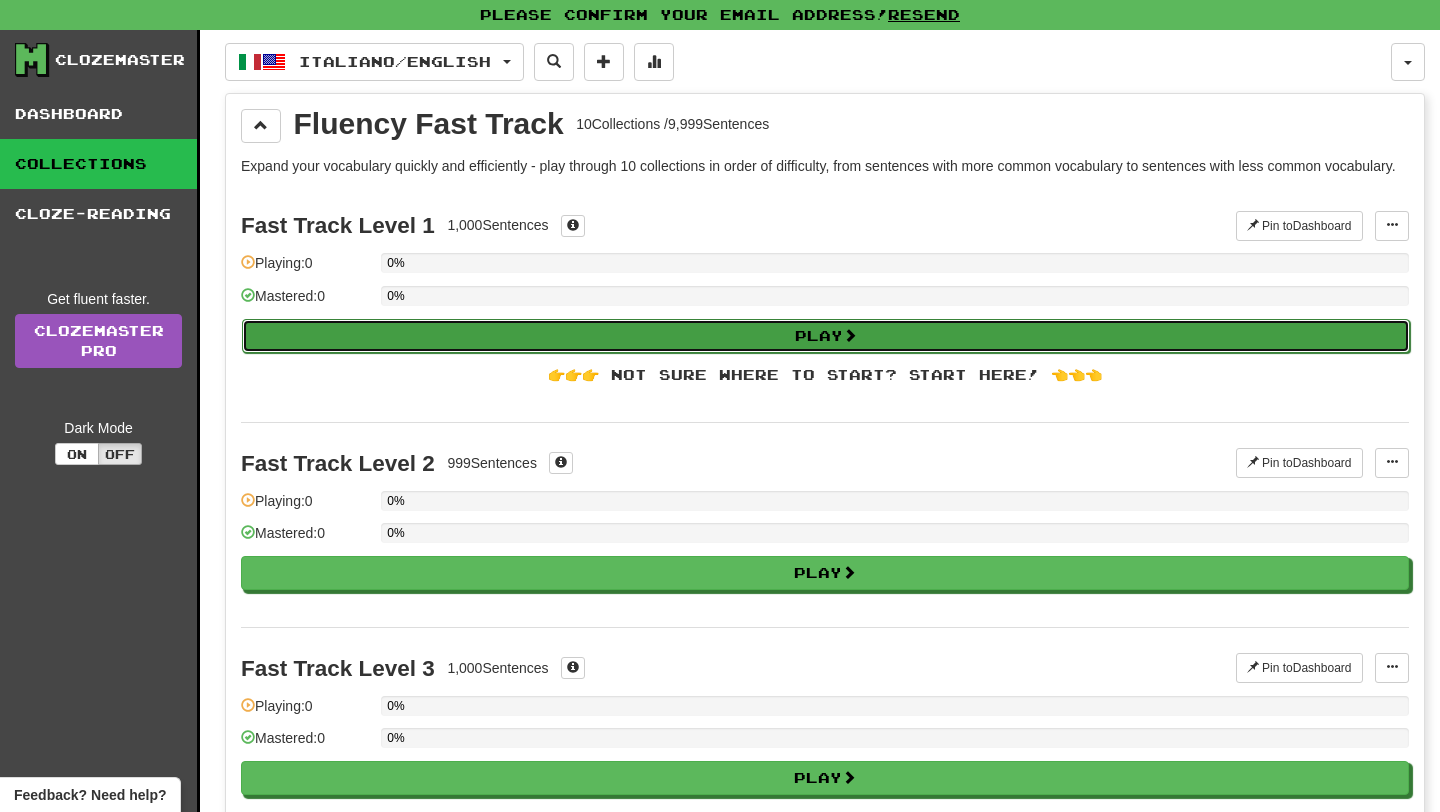 click on "Play" at bounding box center (826, 336) 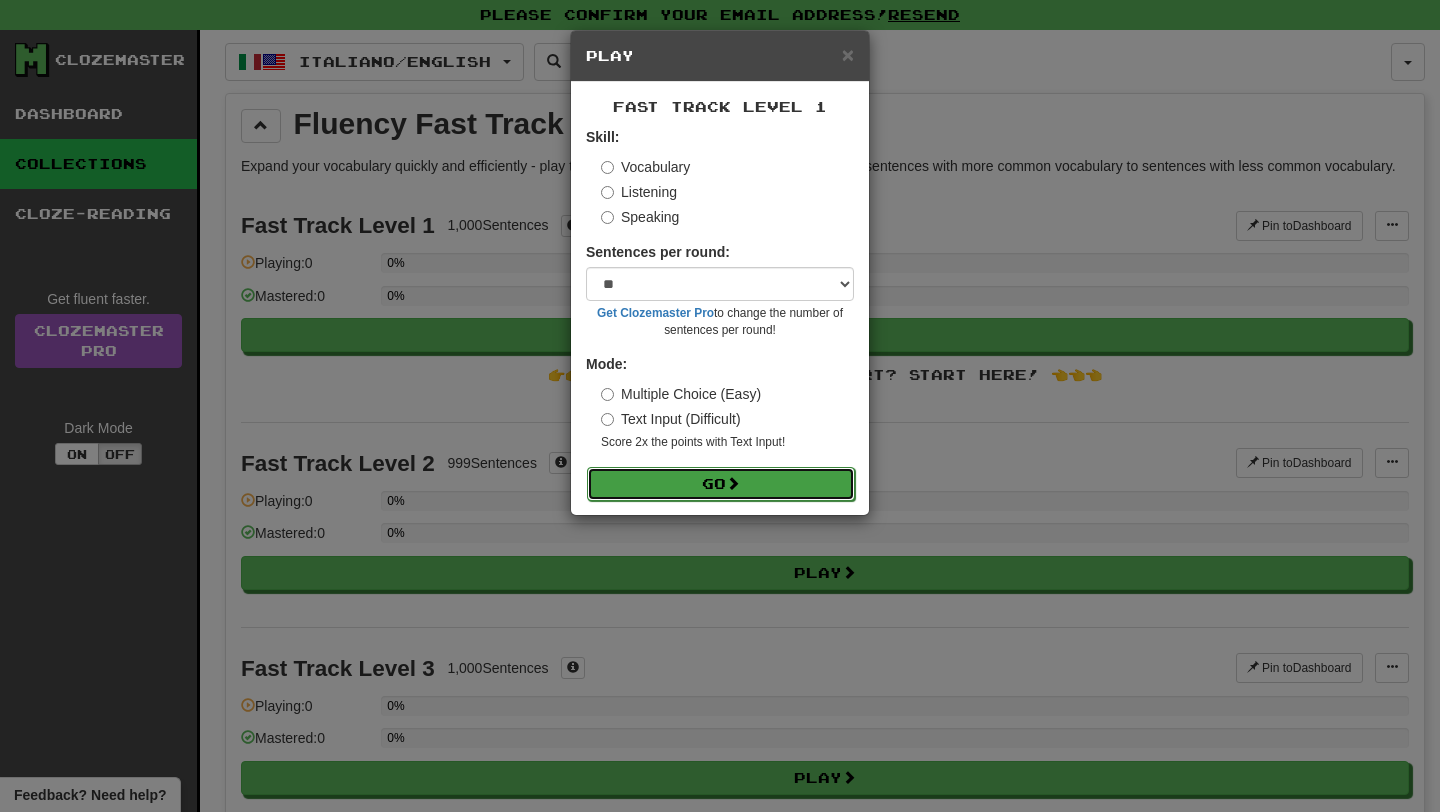 click on "Go" at bounding box center (721, 484) 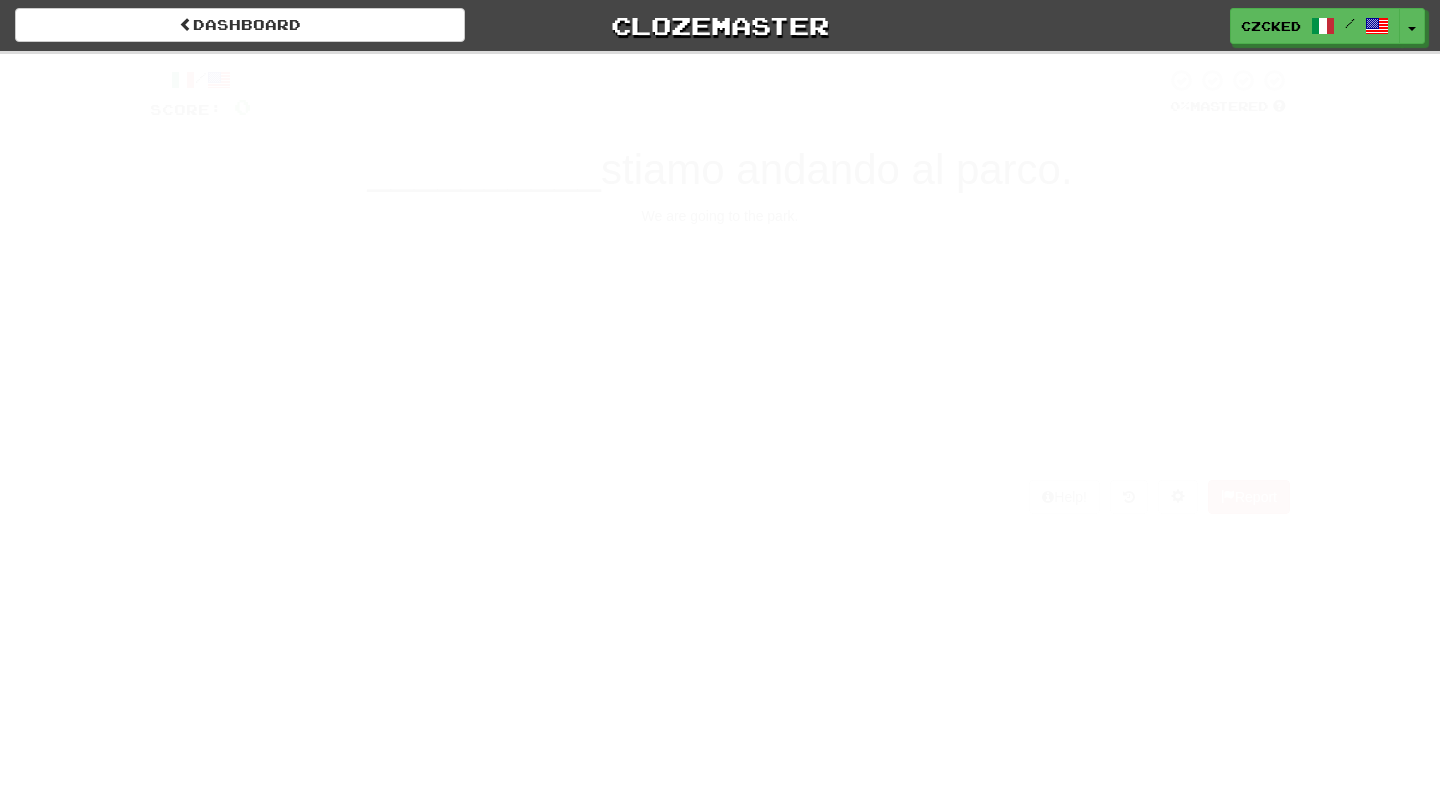 scroll, scrollTop: 0, scrollLeft: 0, axis: both 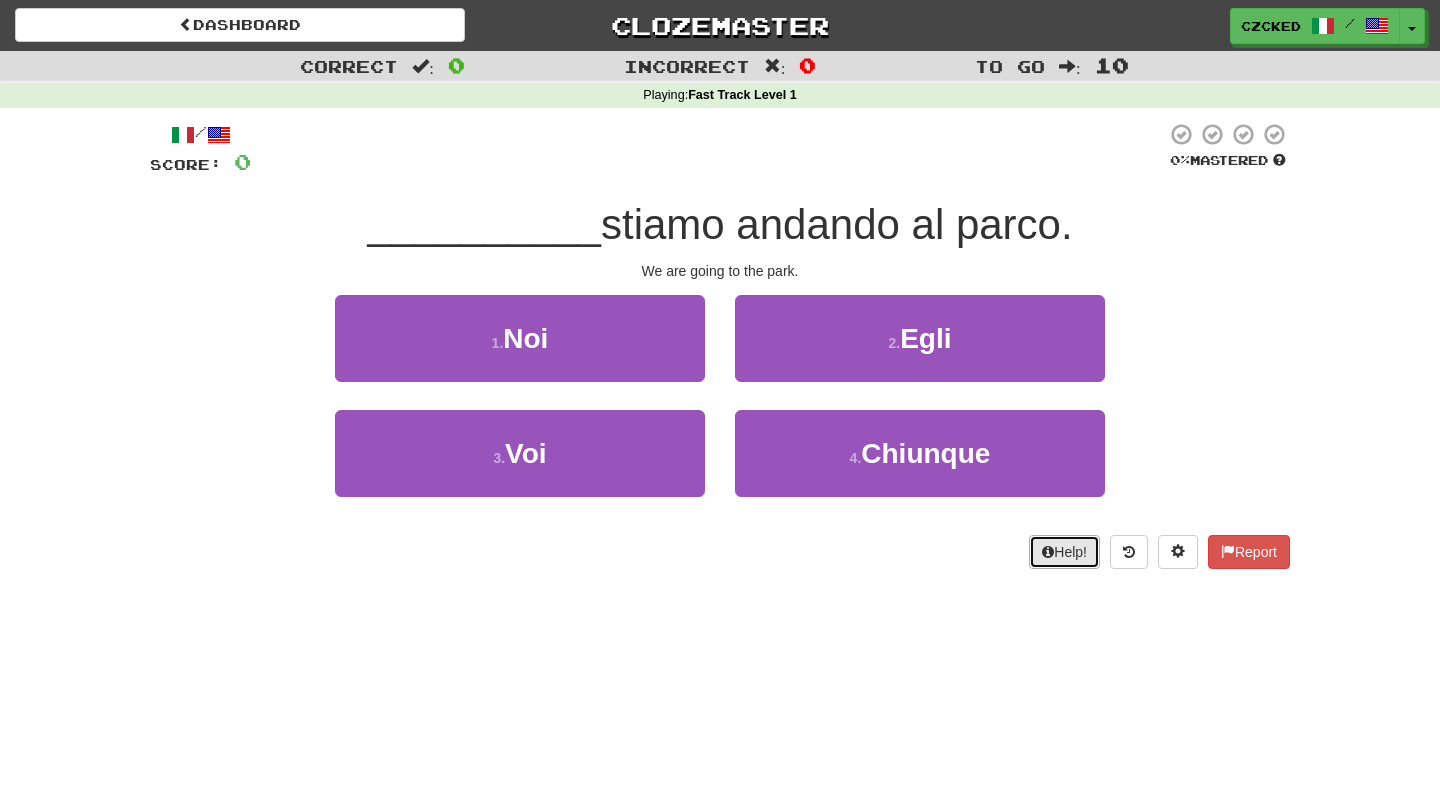 click on "Help!" at bounding box center [1064, 552] 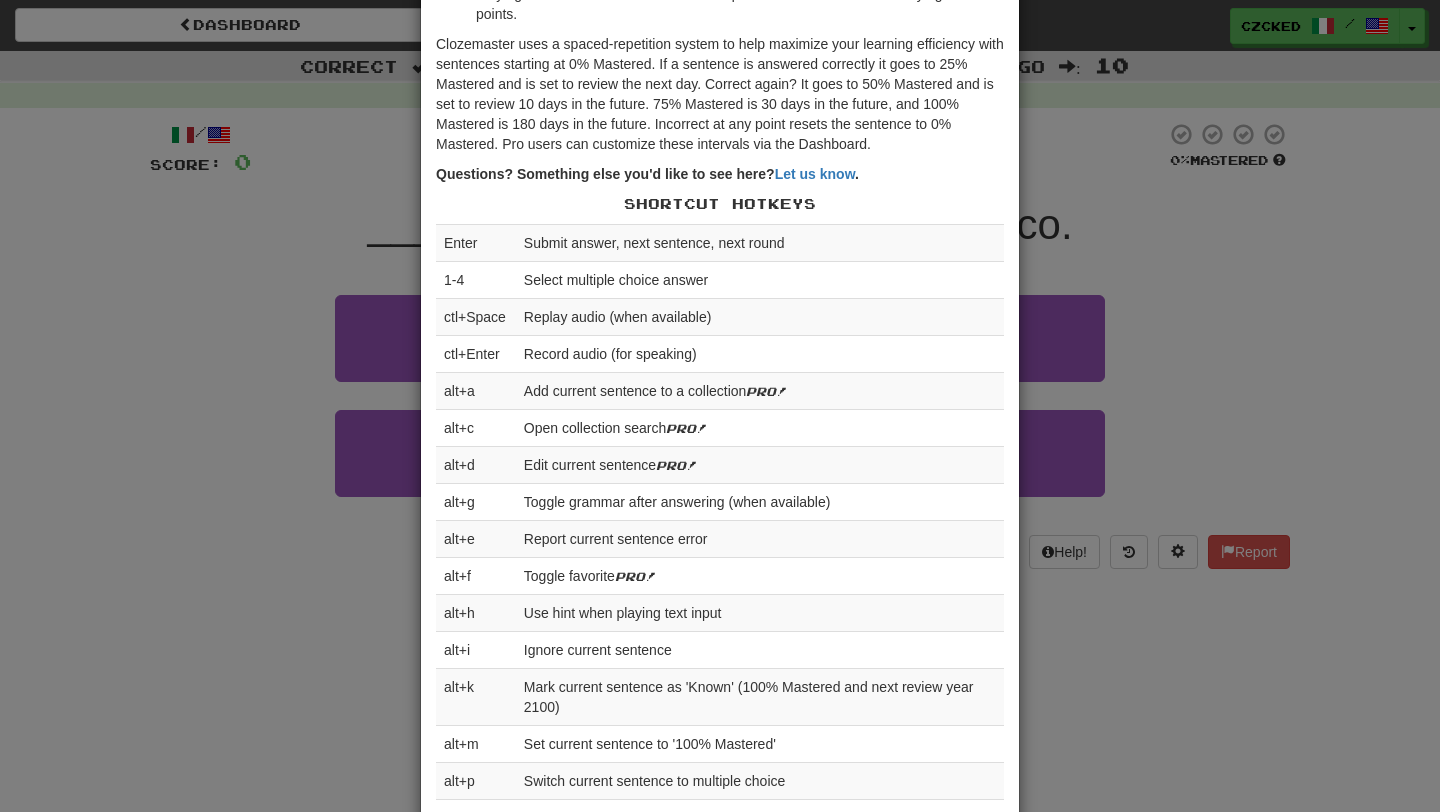 scroll, scrollTop: 510, scrollLeft: 0, axis: vertical 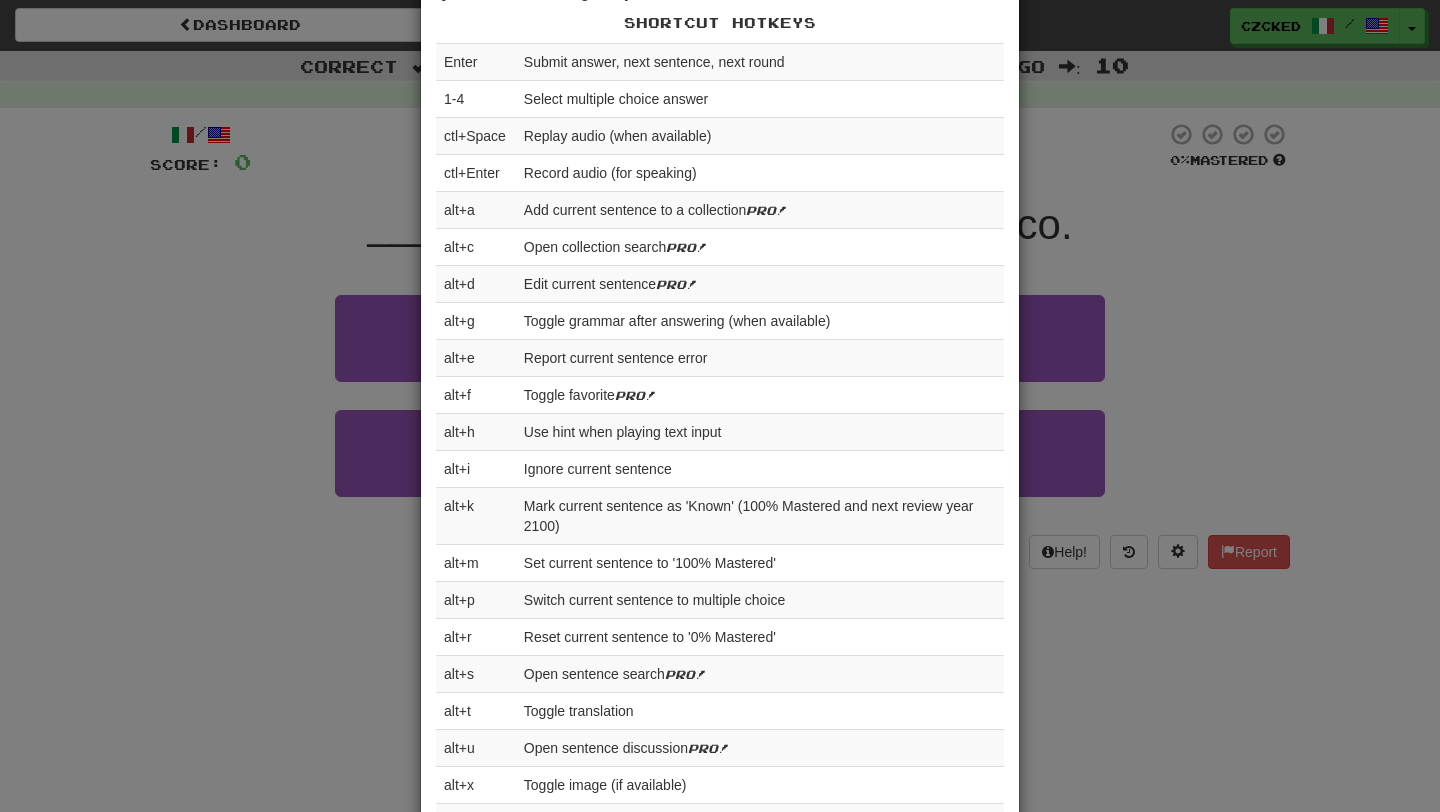 click on "× Help Complete the sentence with the correct missing word! 👉 Run Tutorial 👈 Points are determined as follows: (4 points for multiple choice, 8 points for text input)  x ( % Mastered  divided by 25) Points are cut in half if you use a hint while playing text input or you review a sentence before it's ready for review. An incorrect answer gets 0 points. Playing favorites doesn't use the same equation - correct answers always get 2 points. Clozemaster uses a spaced-repetition system to help maximize your learning efficiency with sentences starting at 0% Mastered. If a sentence is answered correctly it goes to 25% Mastered and is set to review the next day. Correct again? It goes to 50% Mastered and is set to review 10 days in the future. 75% Mastered is 30 days in the future, and 100% Mastered is 180 days in the future. Incorrect at any point resets the sentence to 0% Mastered. Pro users can customize these intervals via the Dashboard. Questions? Something else you'd like to see here?  Let us know . 1-4" at bounding box center [720, 406] 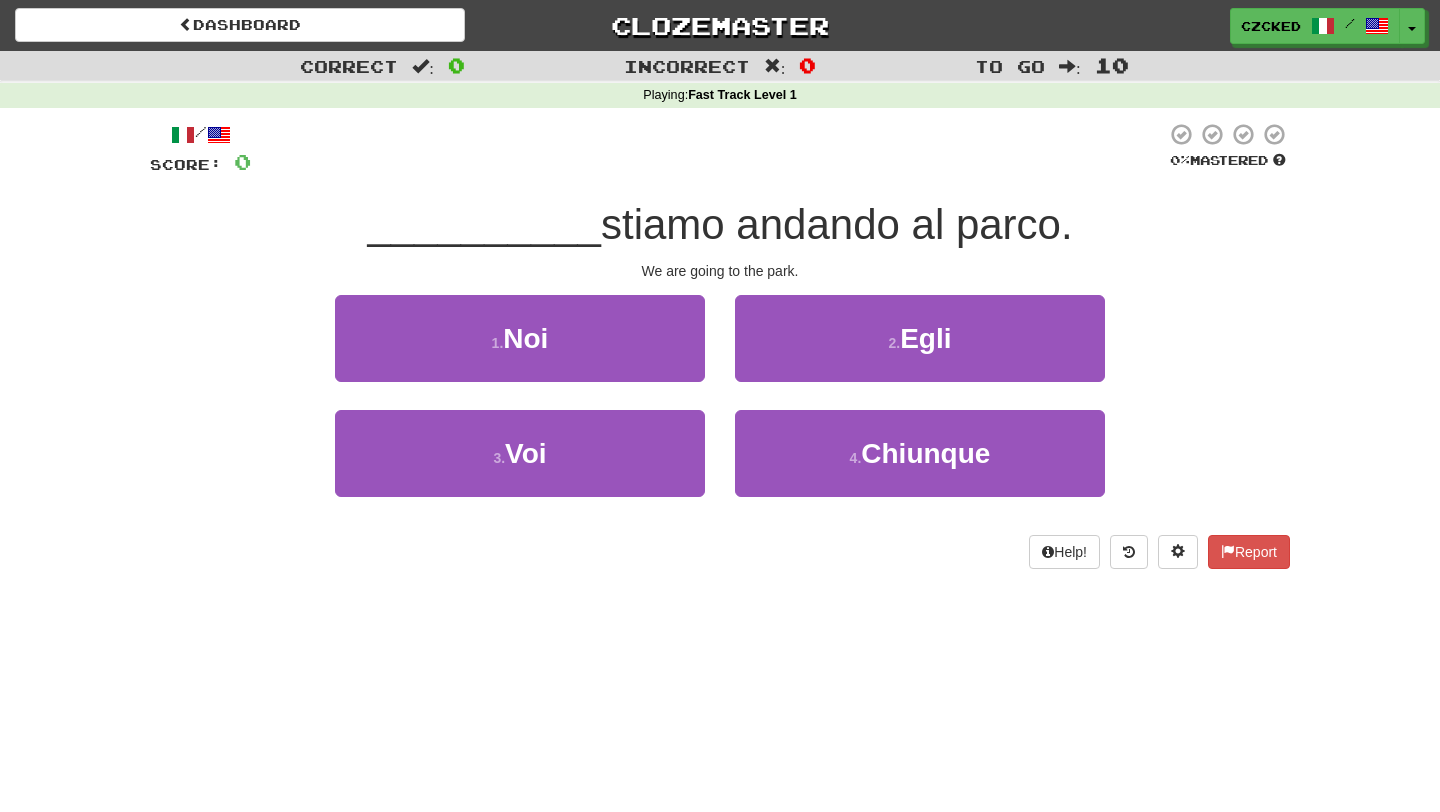 click on "10" at bounding box center (1112, 65) 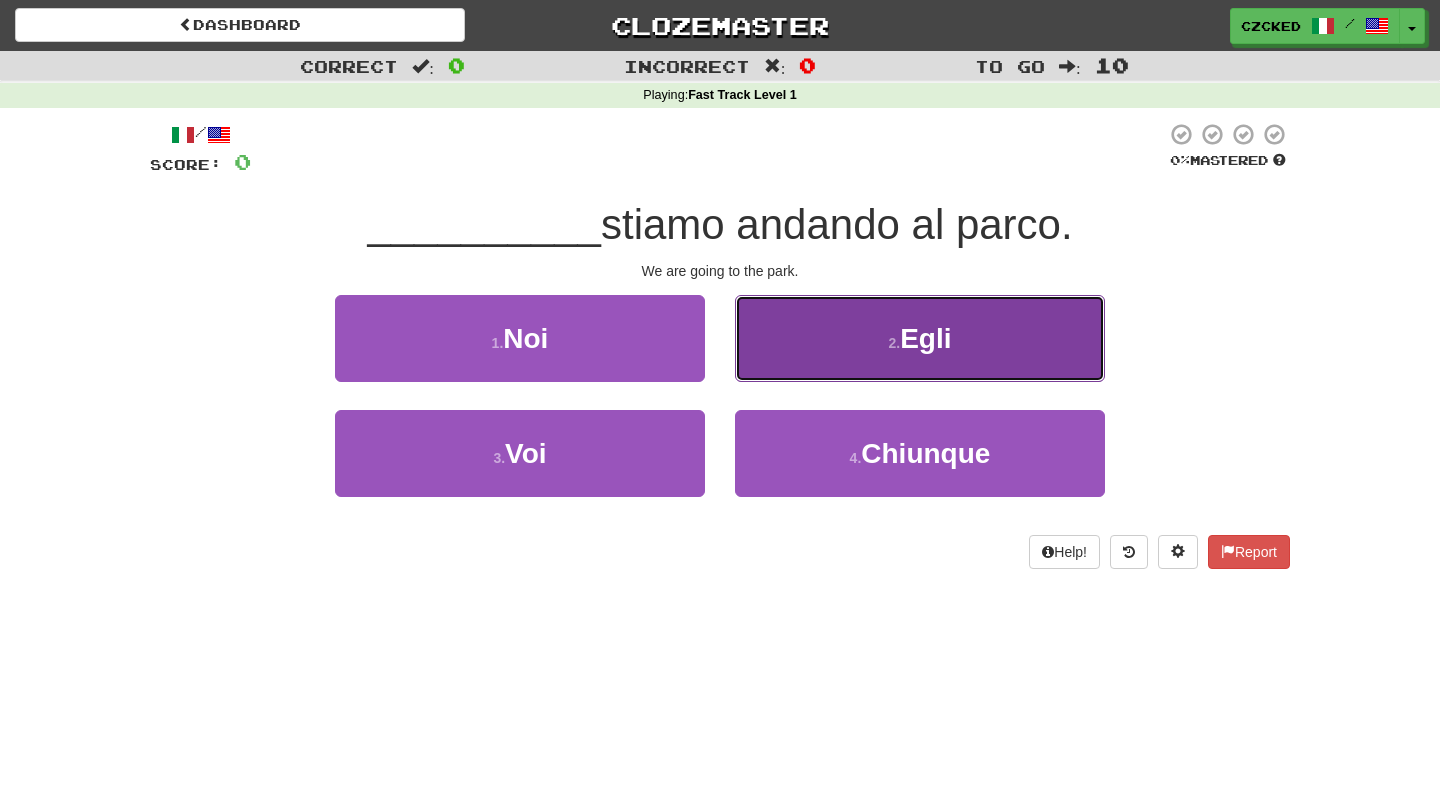 click on "2 .  [LAST]" at bounding box center [920, 338] 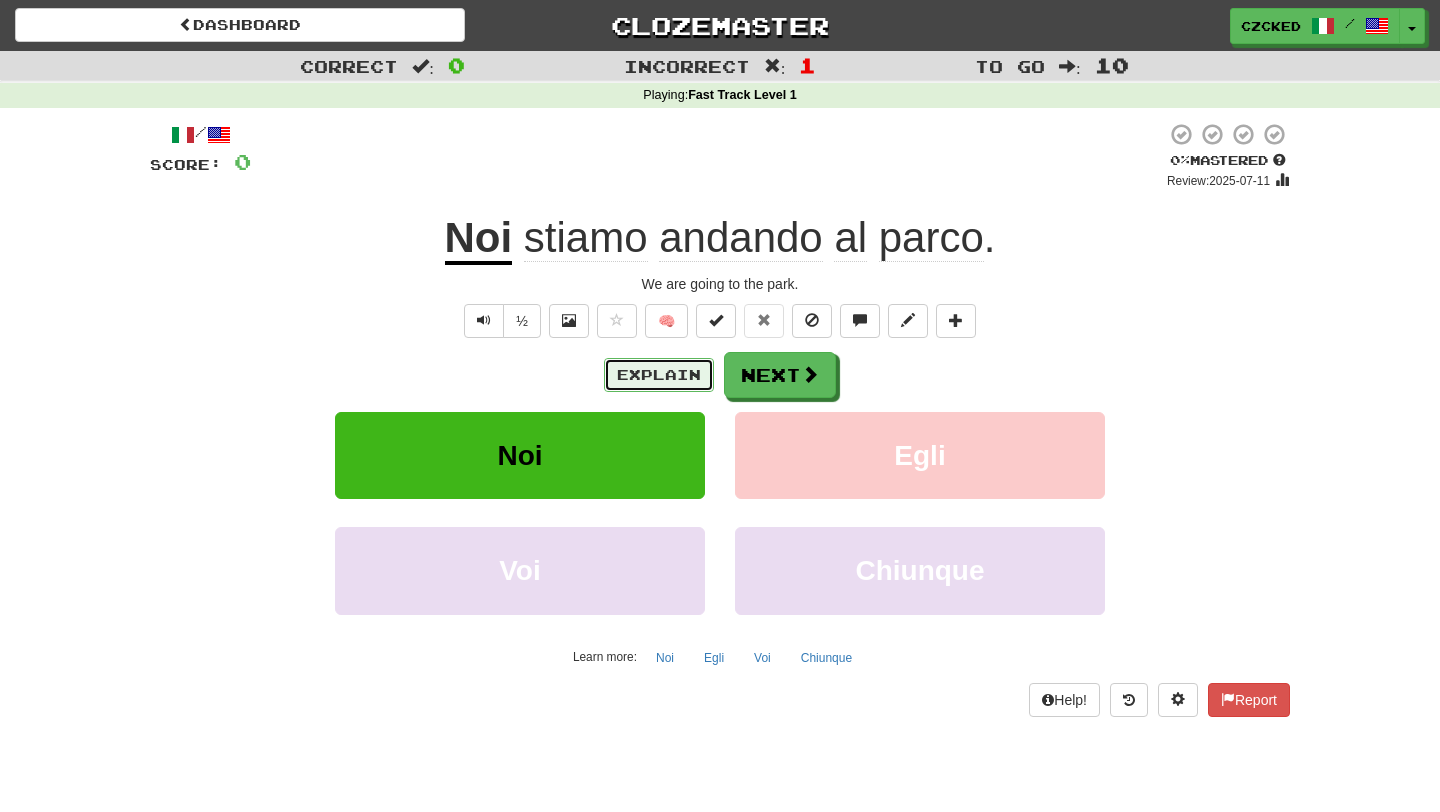 click on "Explain" at bounding box center [659, 375] 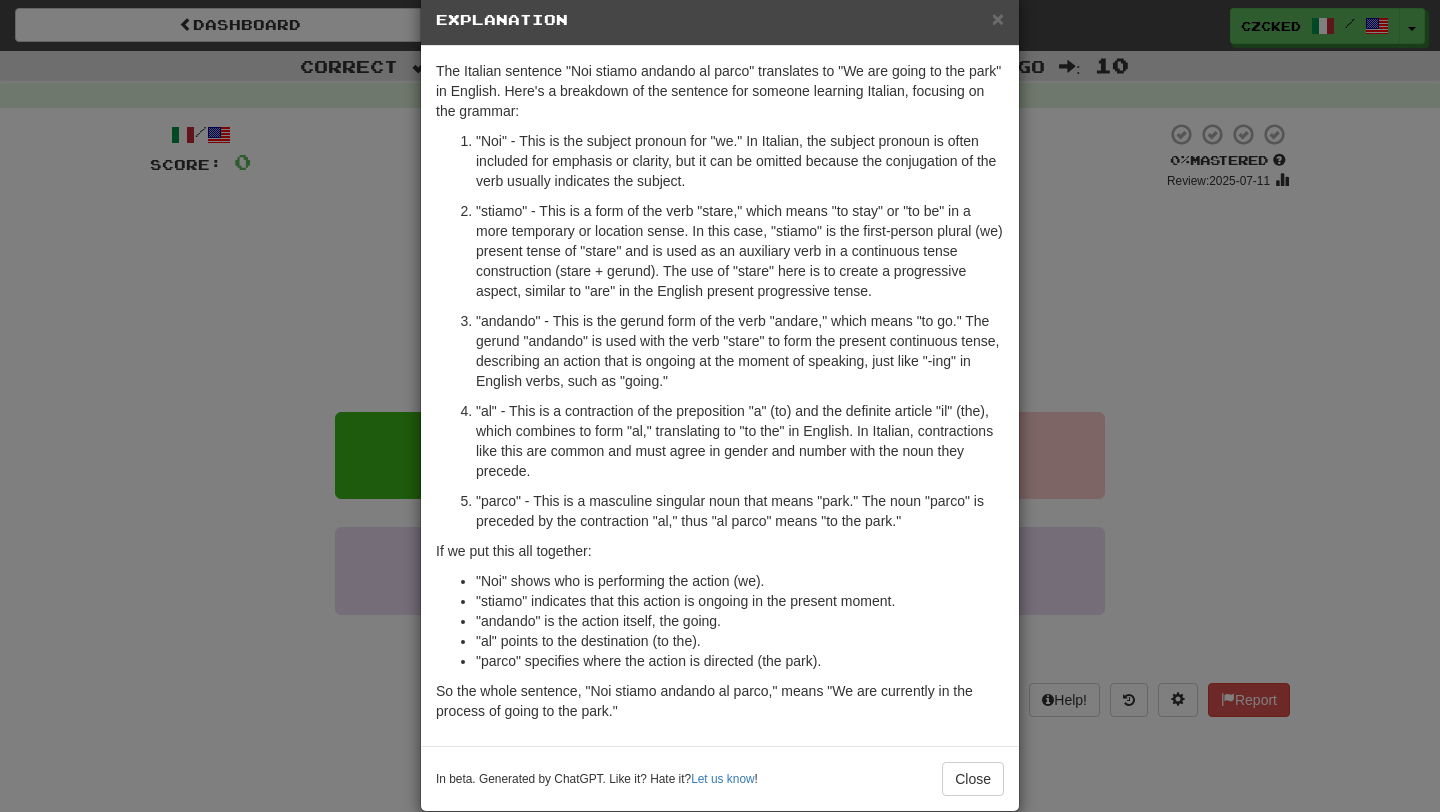 scroll, scrollTop: 66, scrollLeft: 0, axis: vertical 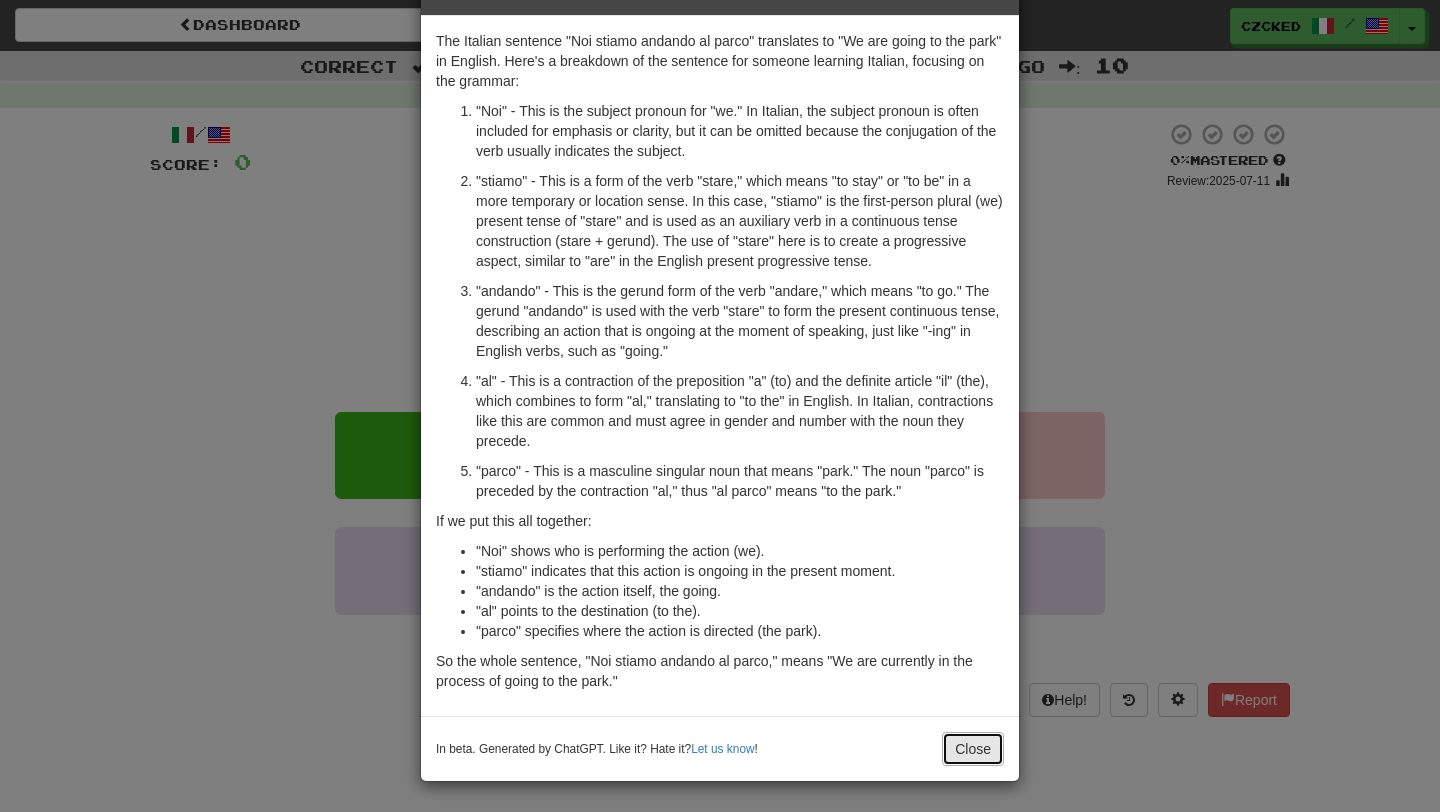 click on "Close" at bounding box center (973, 749) 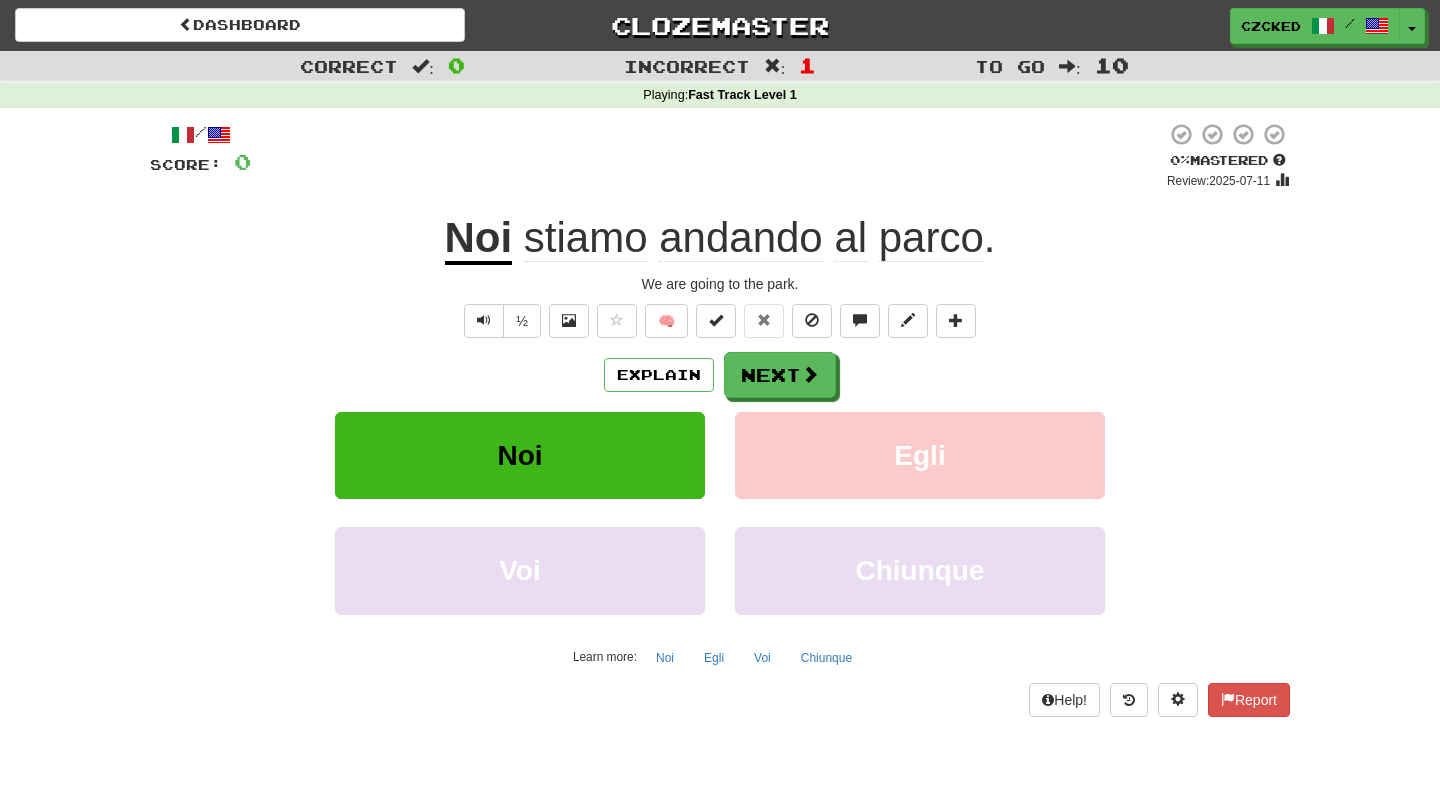 click on "Explain Next [LAST] [LAST] [LAST] Learn more: [LAST] [LAST] [LAST] [LAST]" at bounding box center (720, 512) 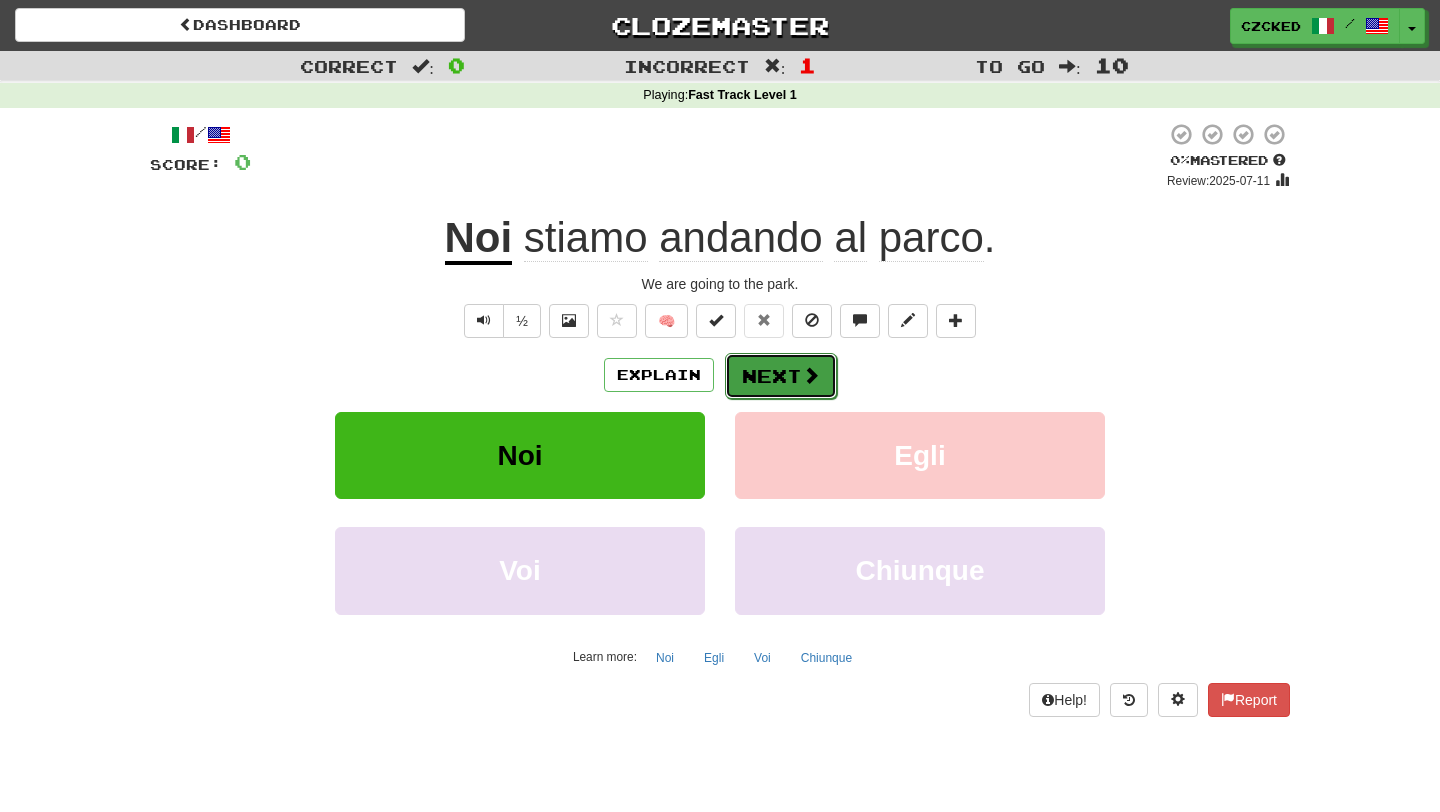 click on "Next" at bounding box center (781, 376) 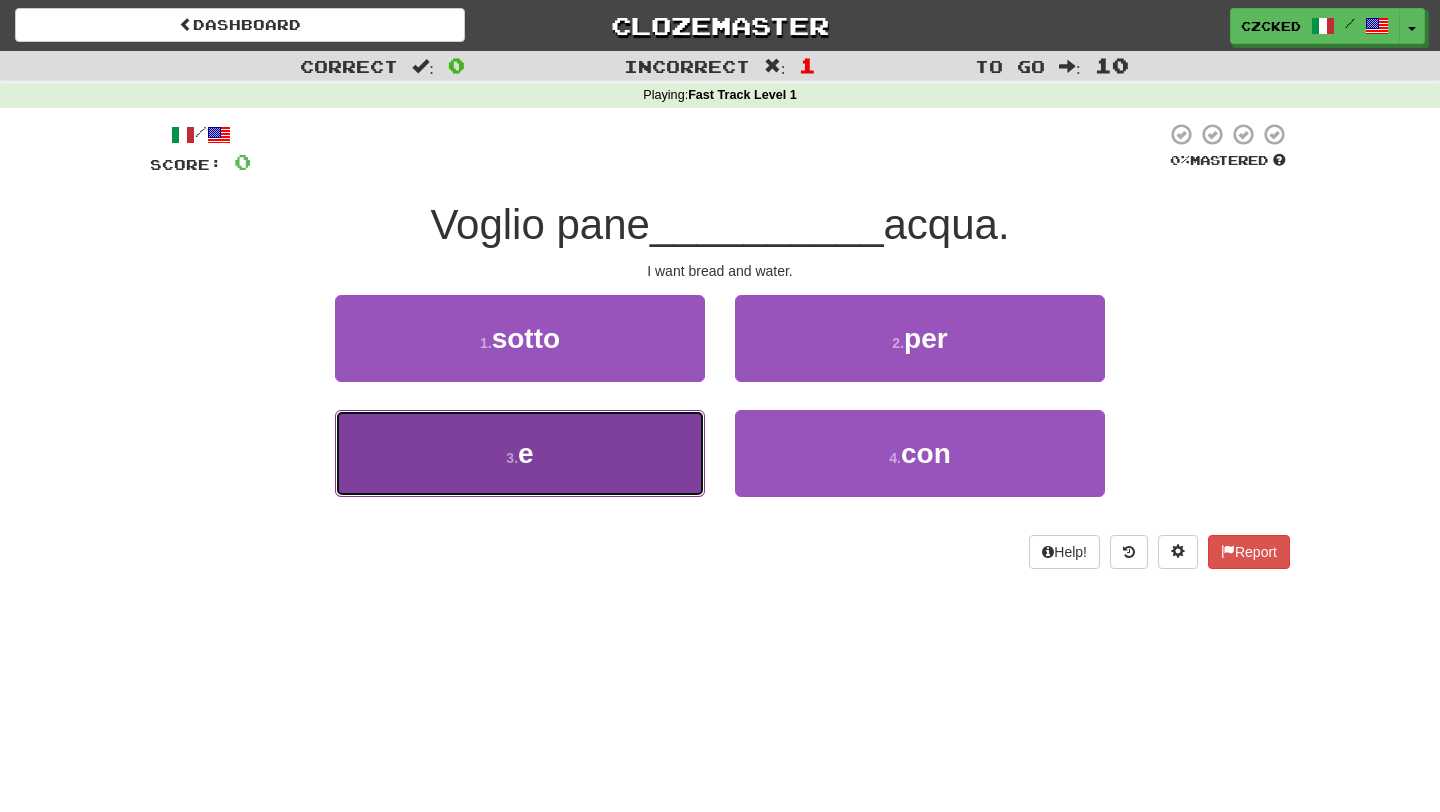 click on "3 .  e" at bounding box center [520, 453] 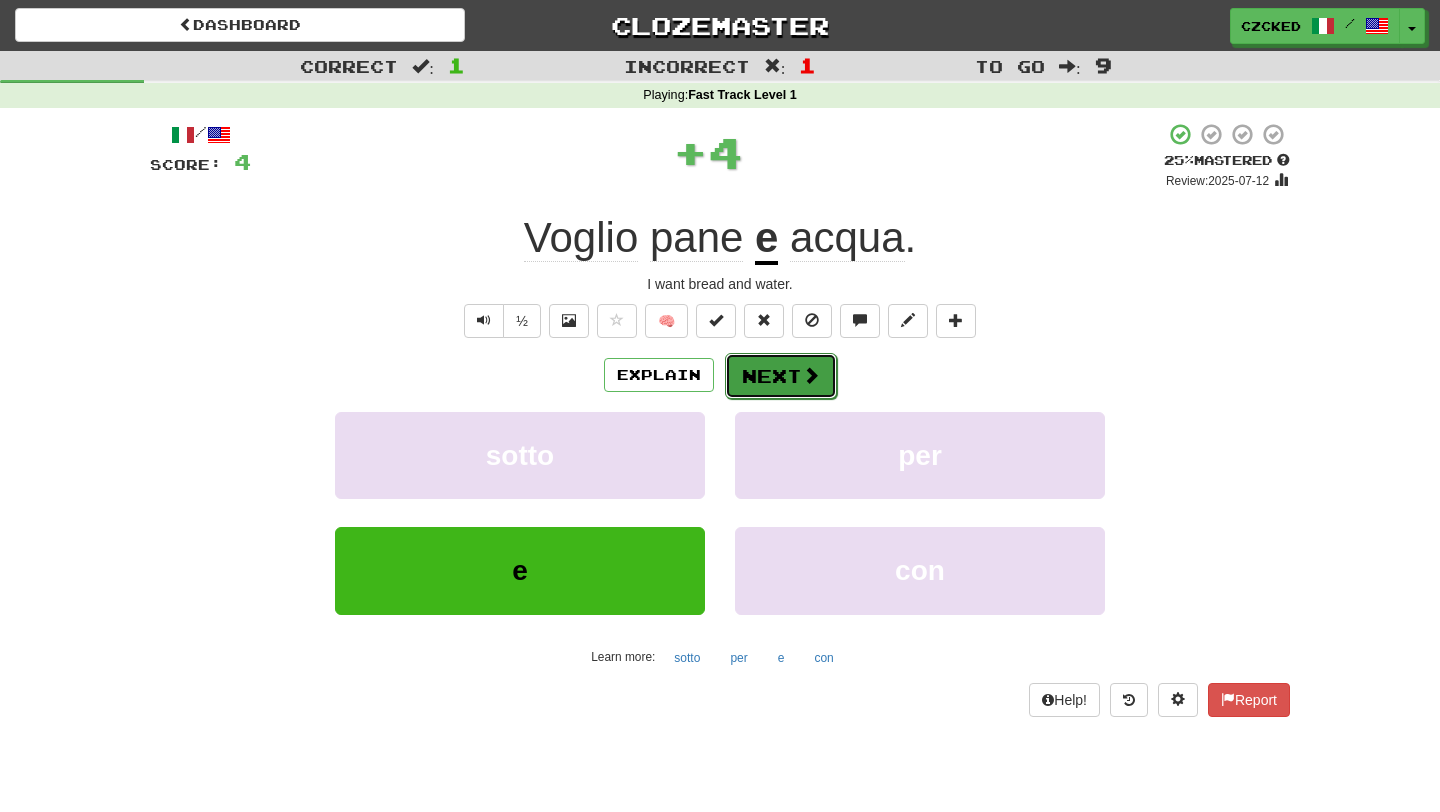 click on "Next" at bounding box center [781, 376] 